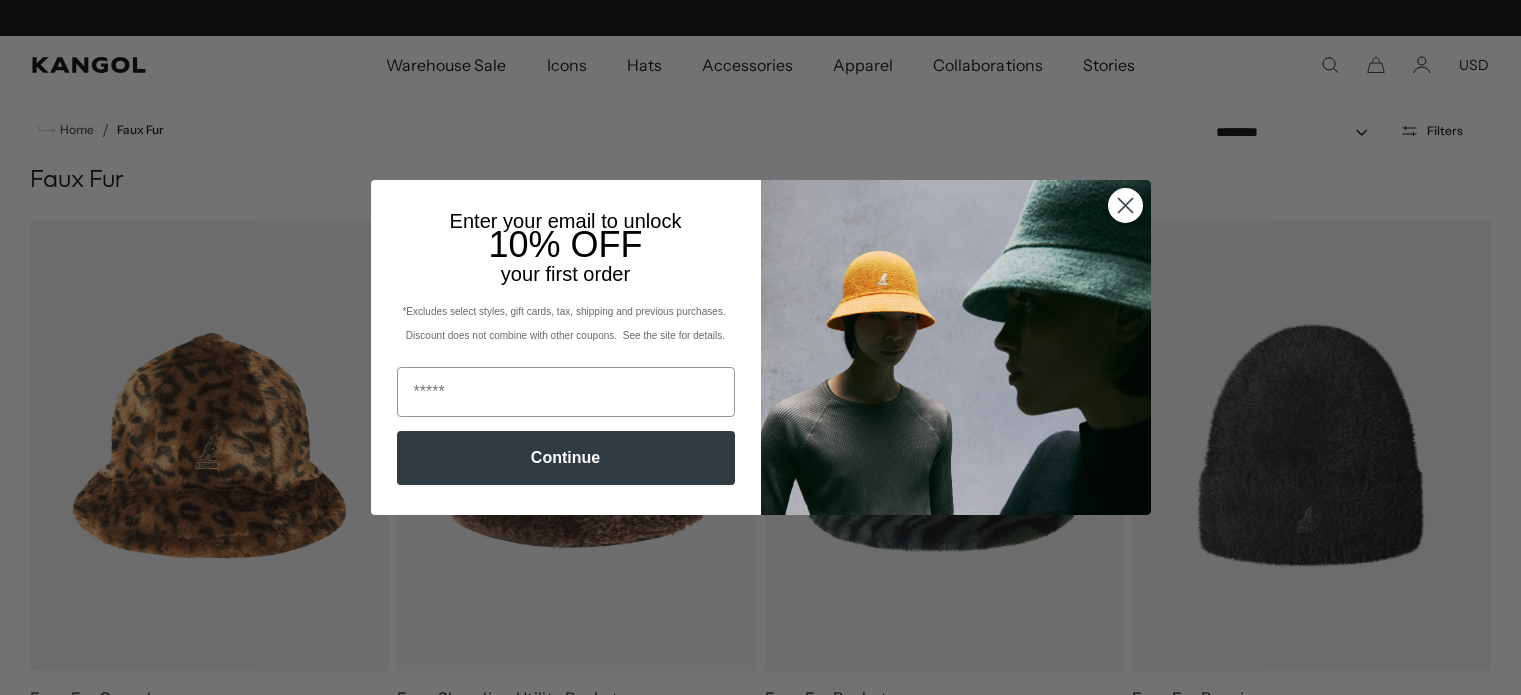 scroll, scrollTop: 0, scrollLeft: 0, axis: both 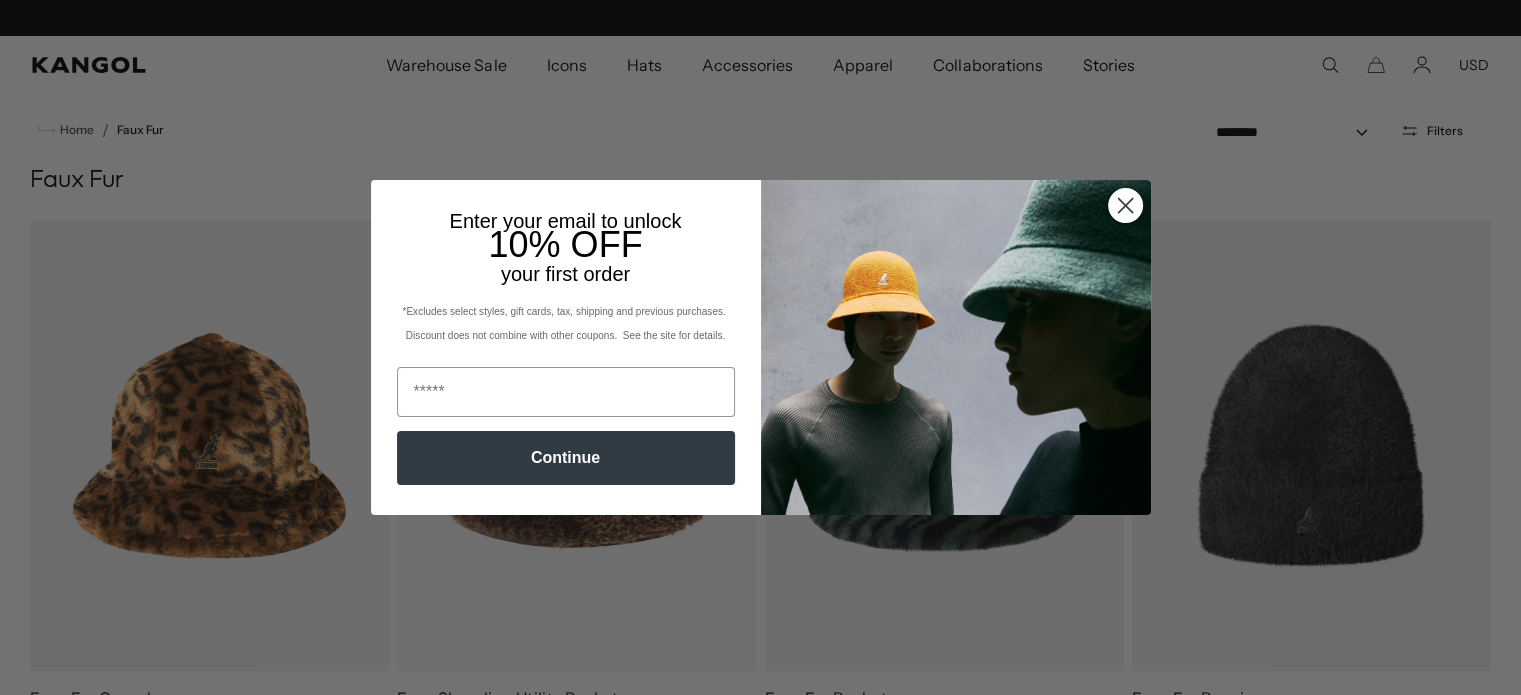 click 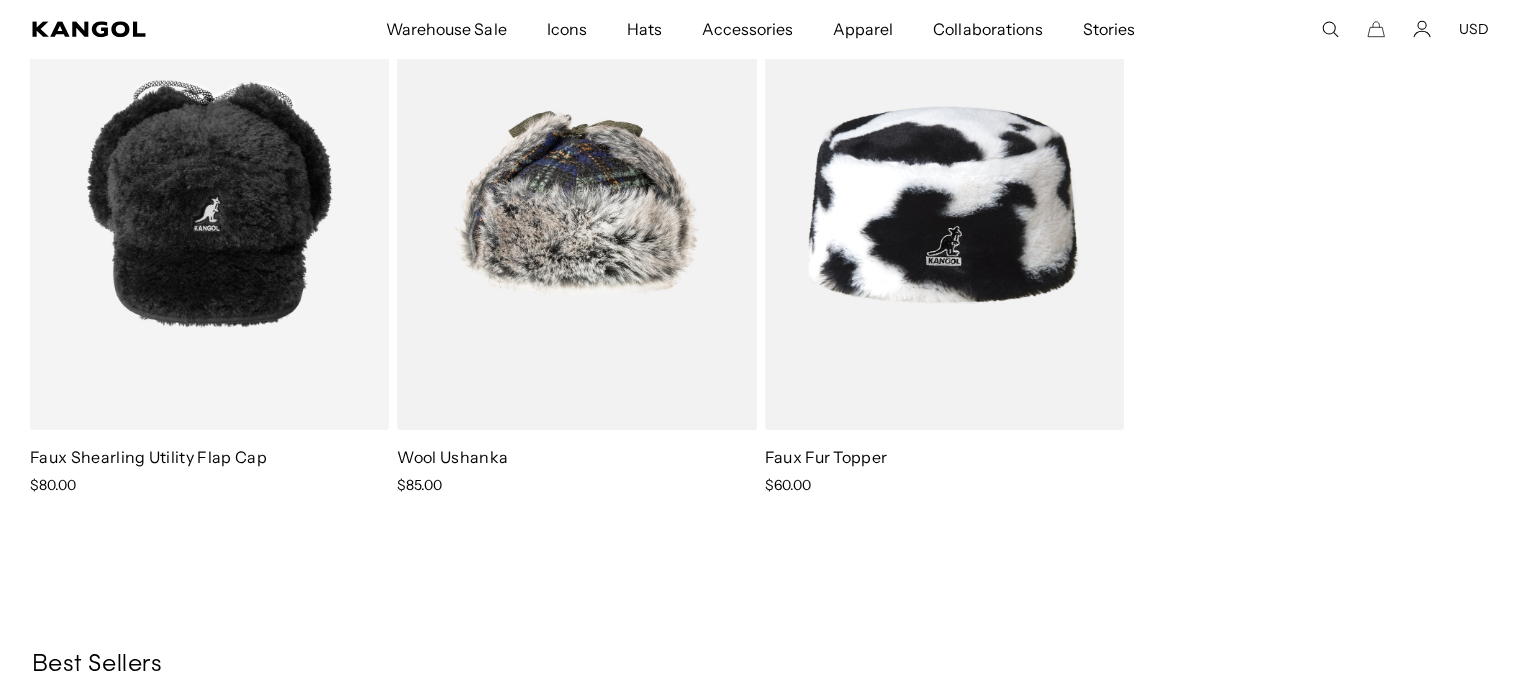 scroll, scrollTop: 1500, scrollLeft: 0, axis: vertical 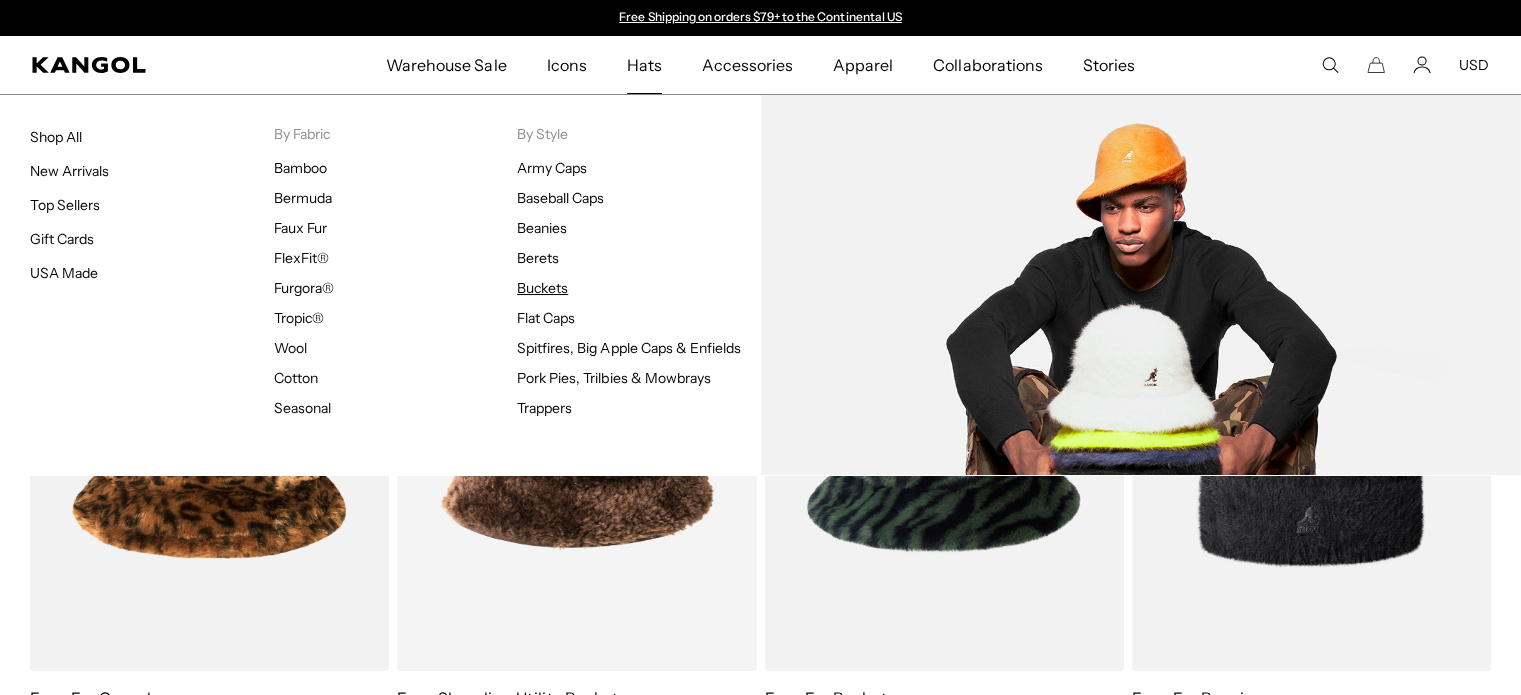 click on "Buckets" at bounding box center (542, 288) 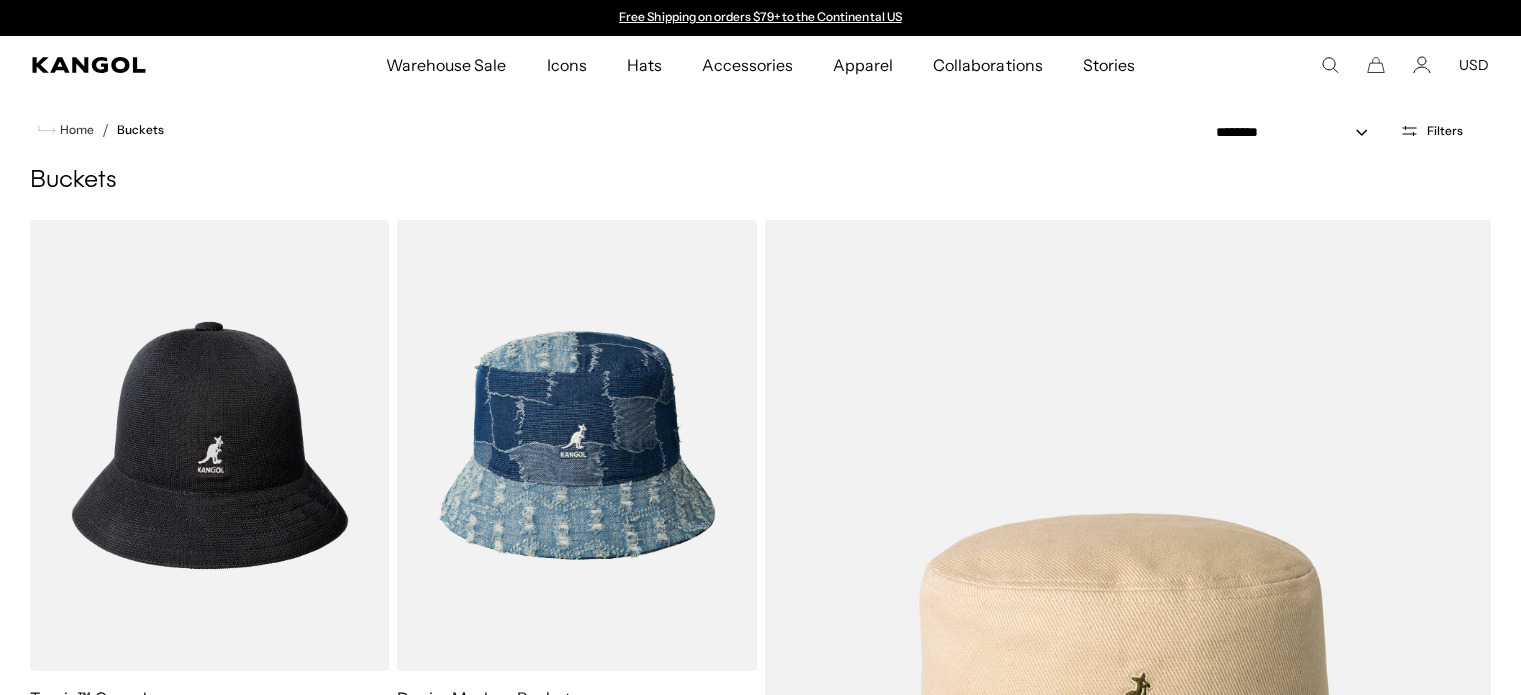 scroll, scrollTop: 0, scrollLeft: 0, axis: both 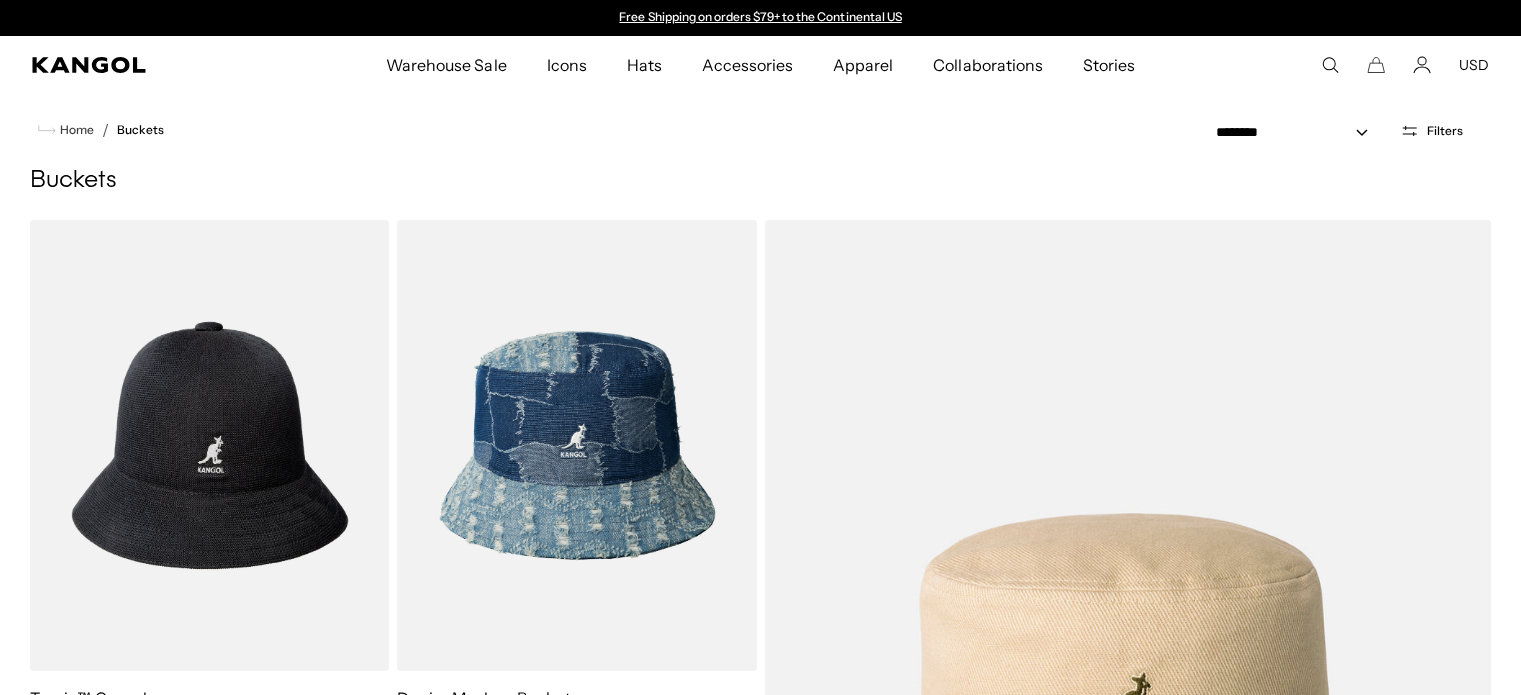 click on "Filters" at bounding box center [1431, 131] 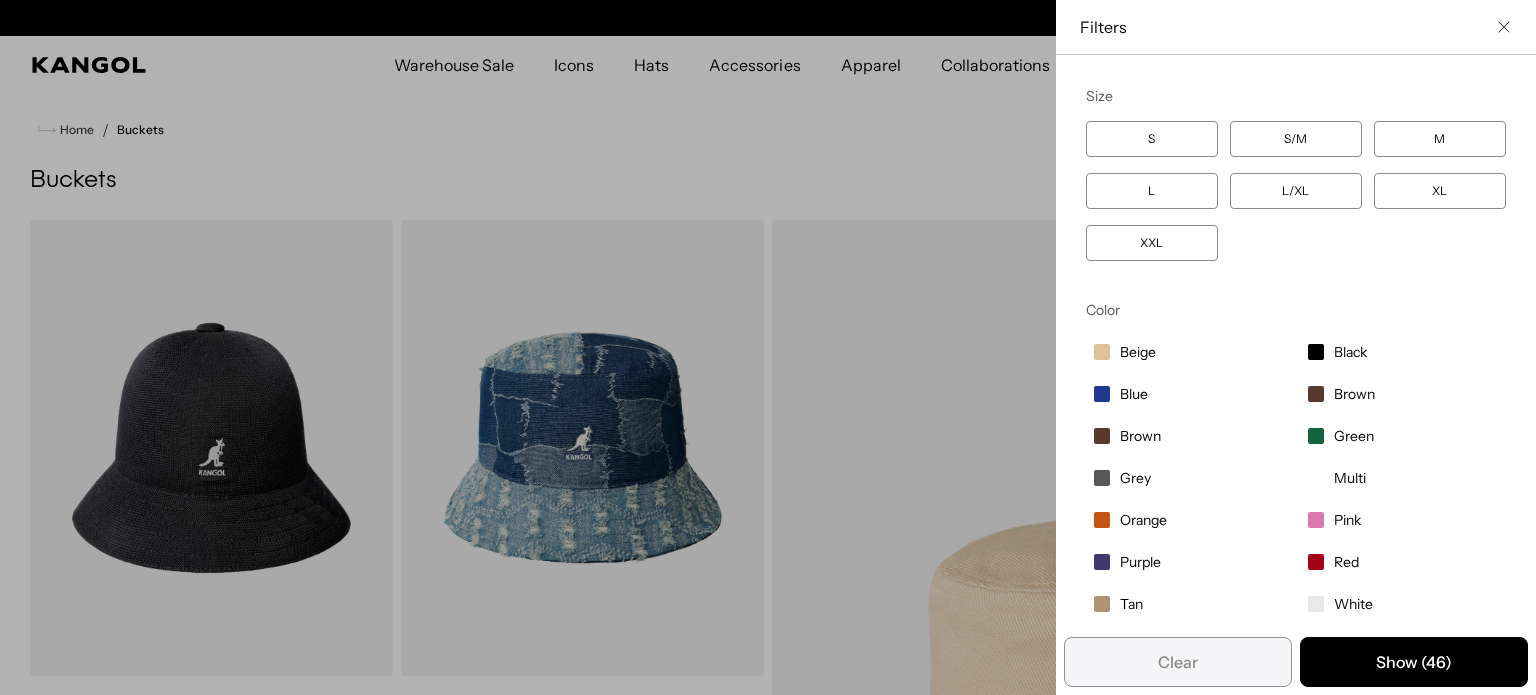 scroll, scrollTop: 0, scrollLeft: 412, axis: horizontal 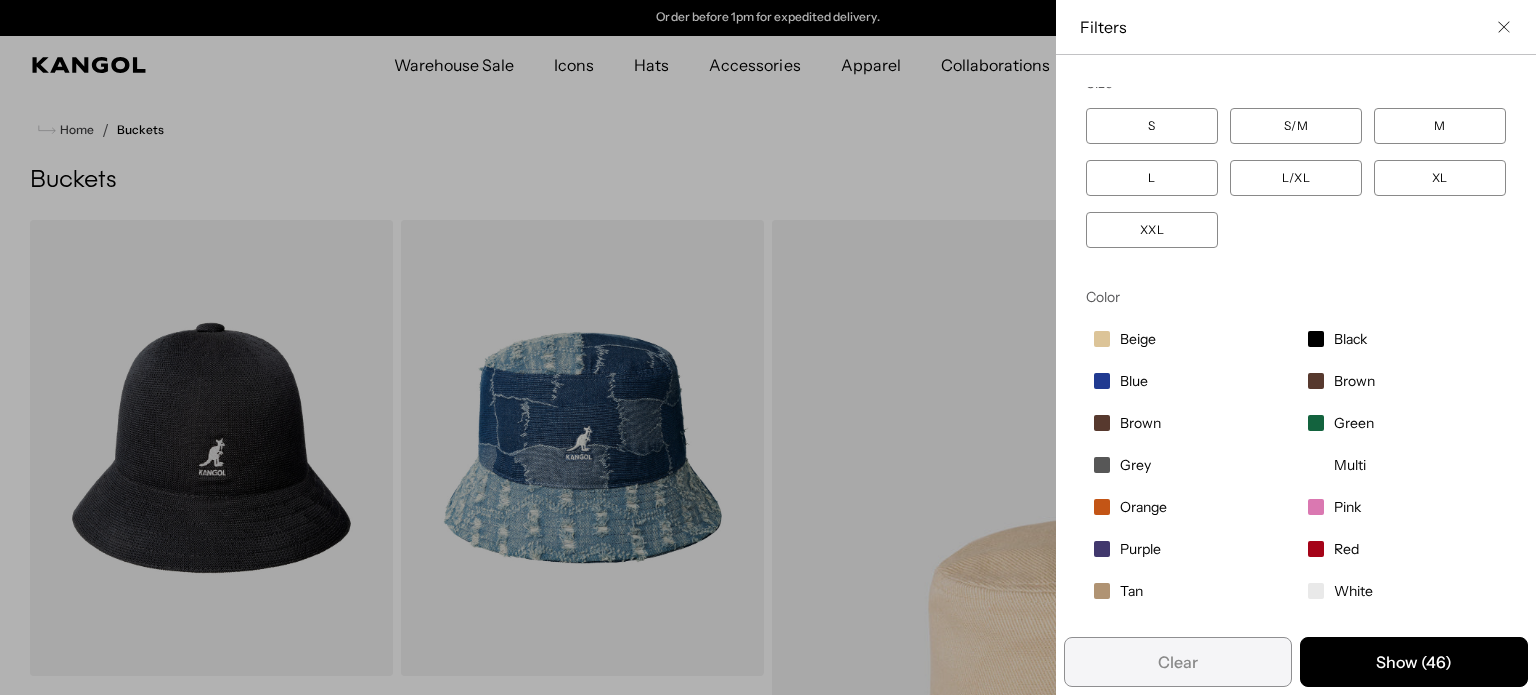 click on "Blue" at bounding box center (1134, 381) 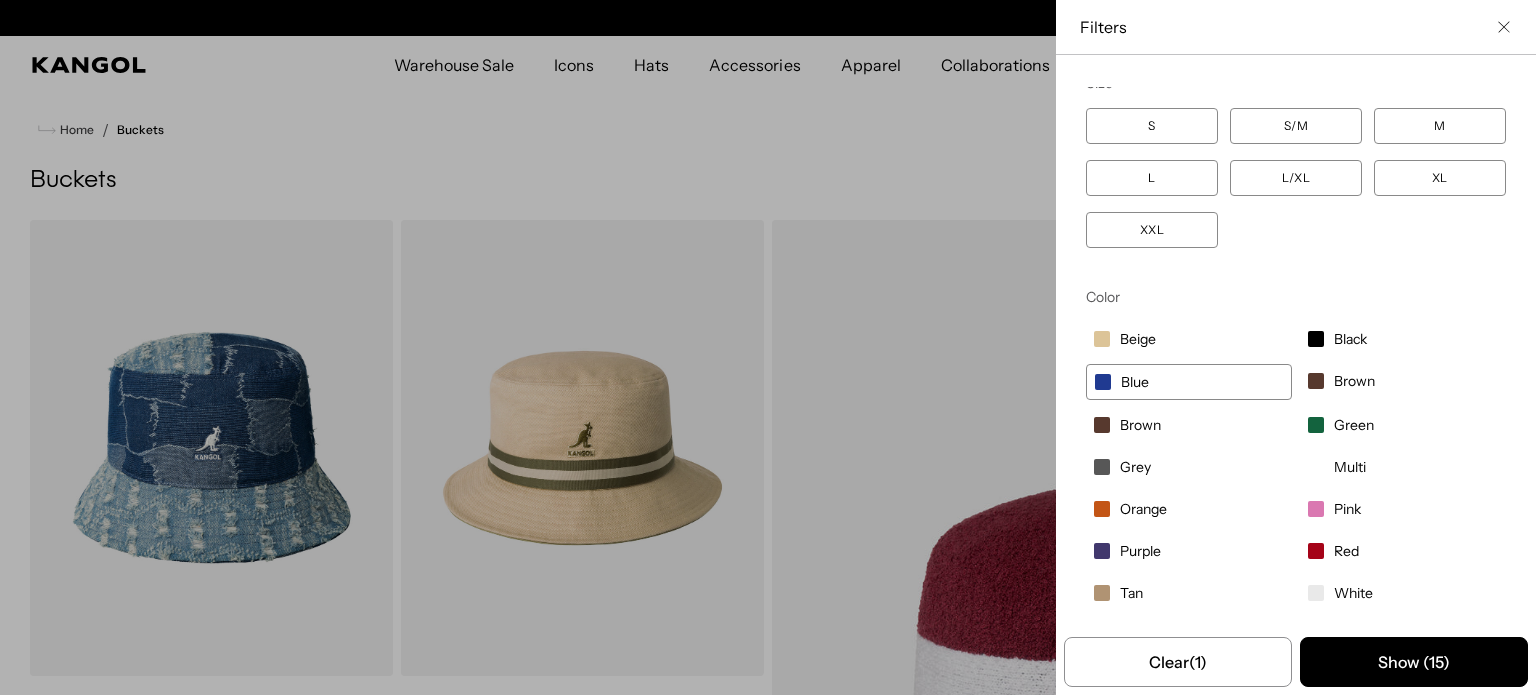 scroll, scrollTop: 0, scrollLeft: 412, axis: horizontal 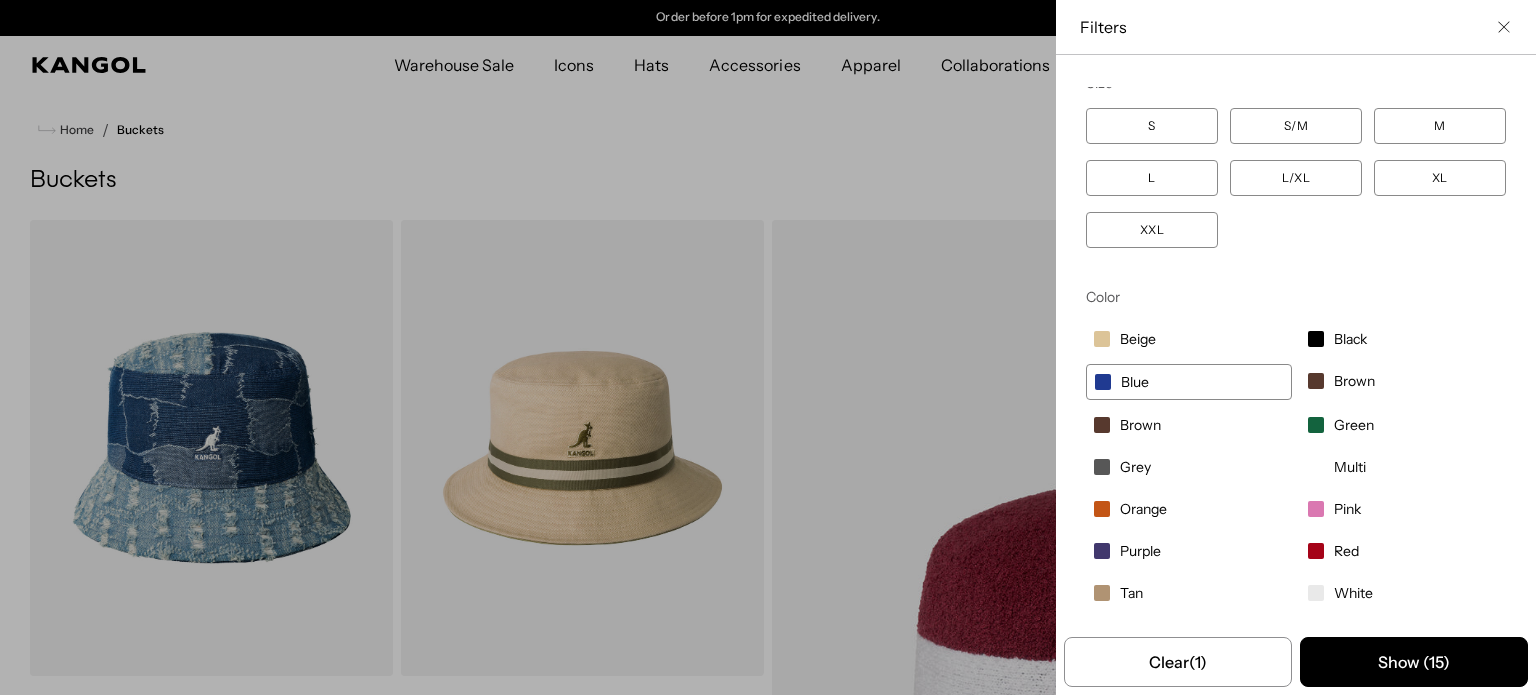 click on "Blue" at bounding box center [1135, 382] 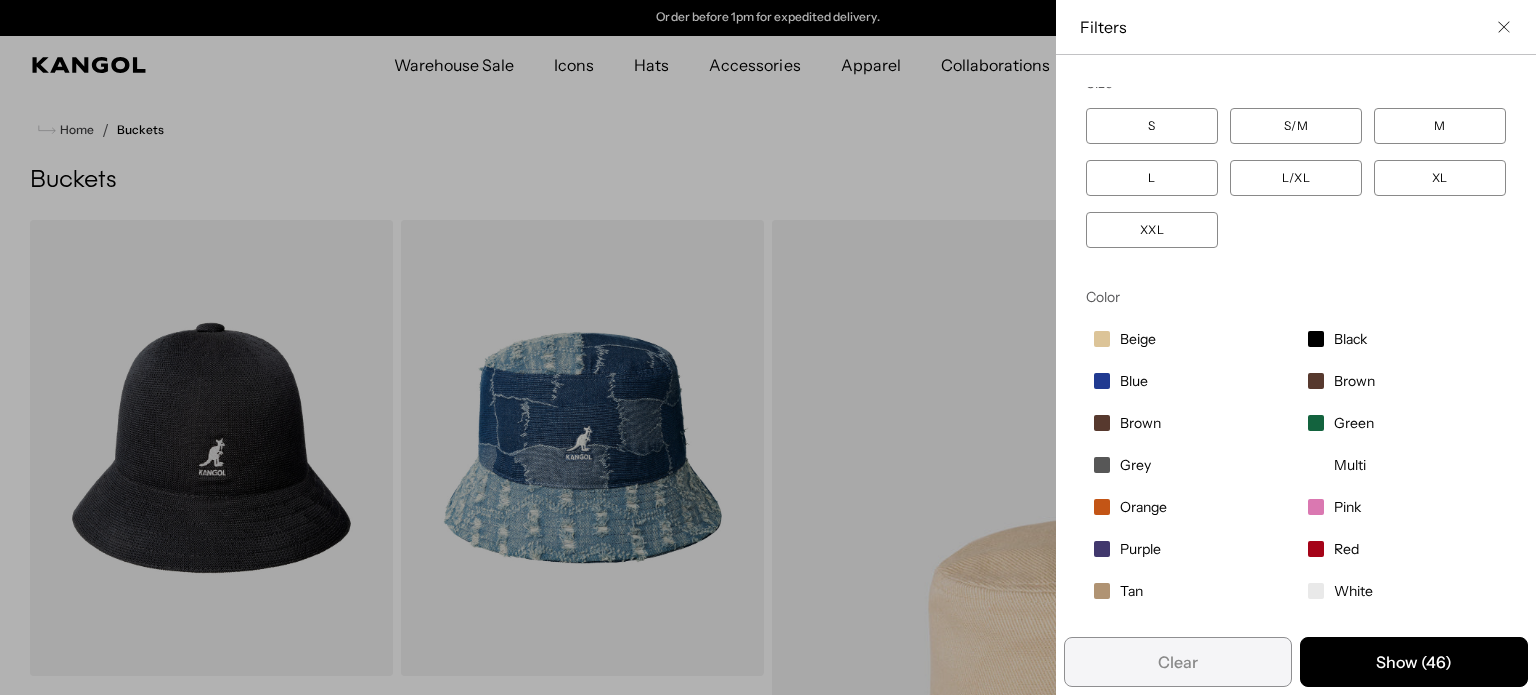 click on "Blue" at bounding box center [1134, 381] 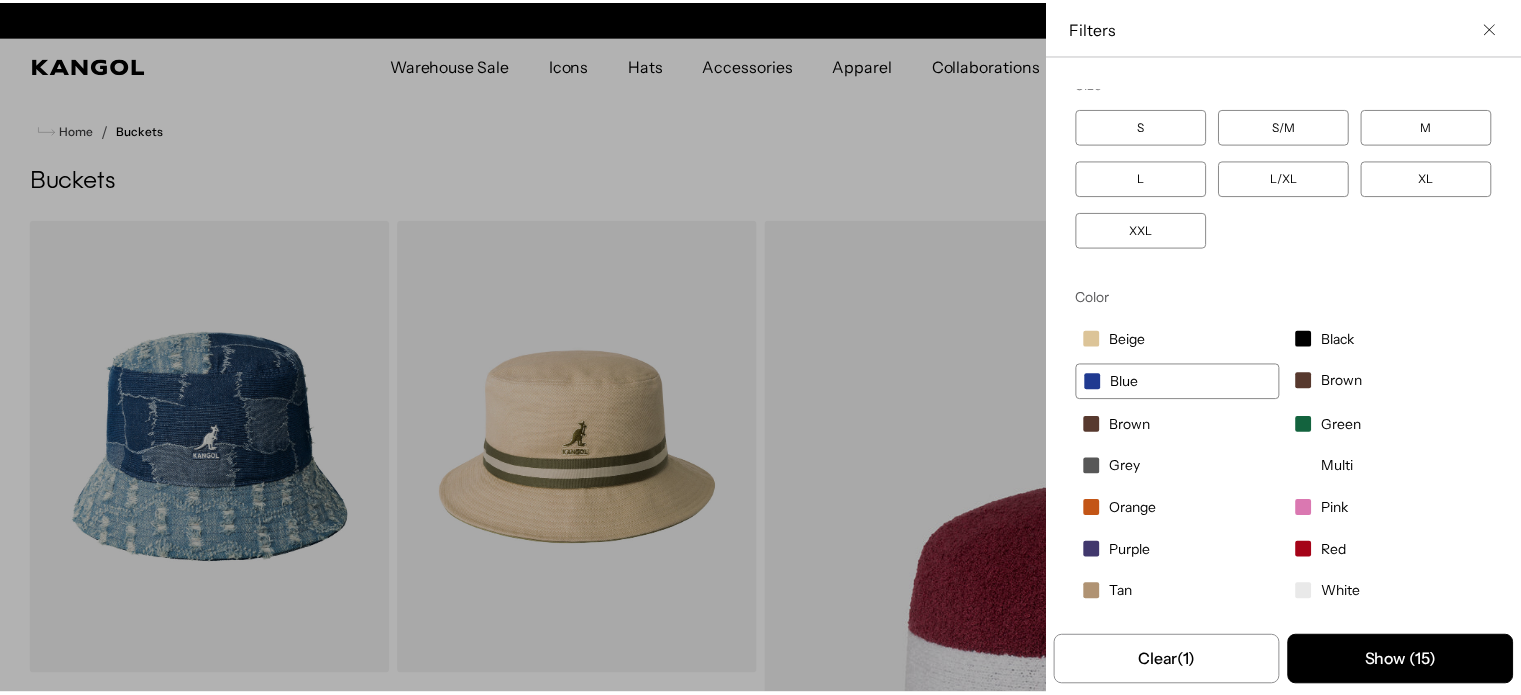 scroll, scrollTop: 0, scrollLeft: 412, axis: horizontal 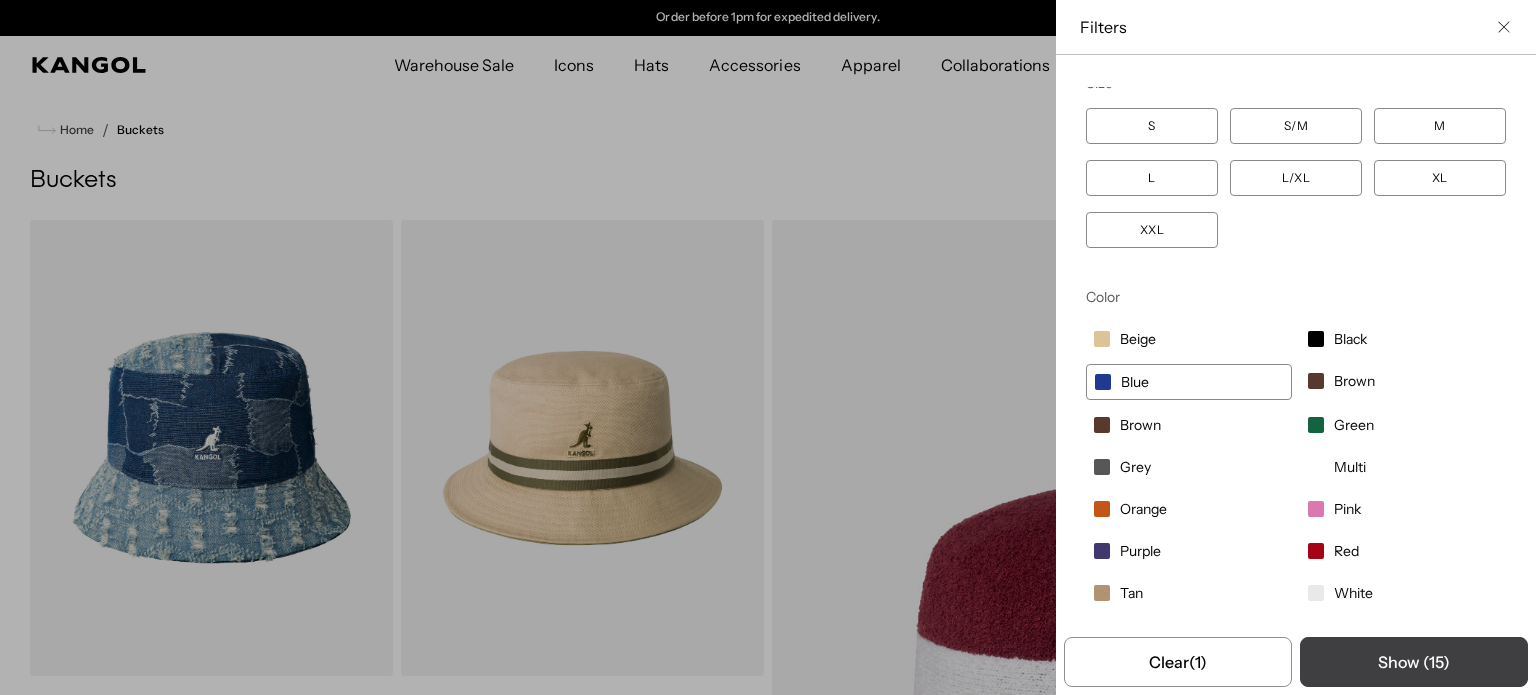 click on "Show ( 15 )" at bounding box center (1414, 662) 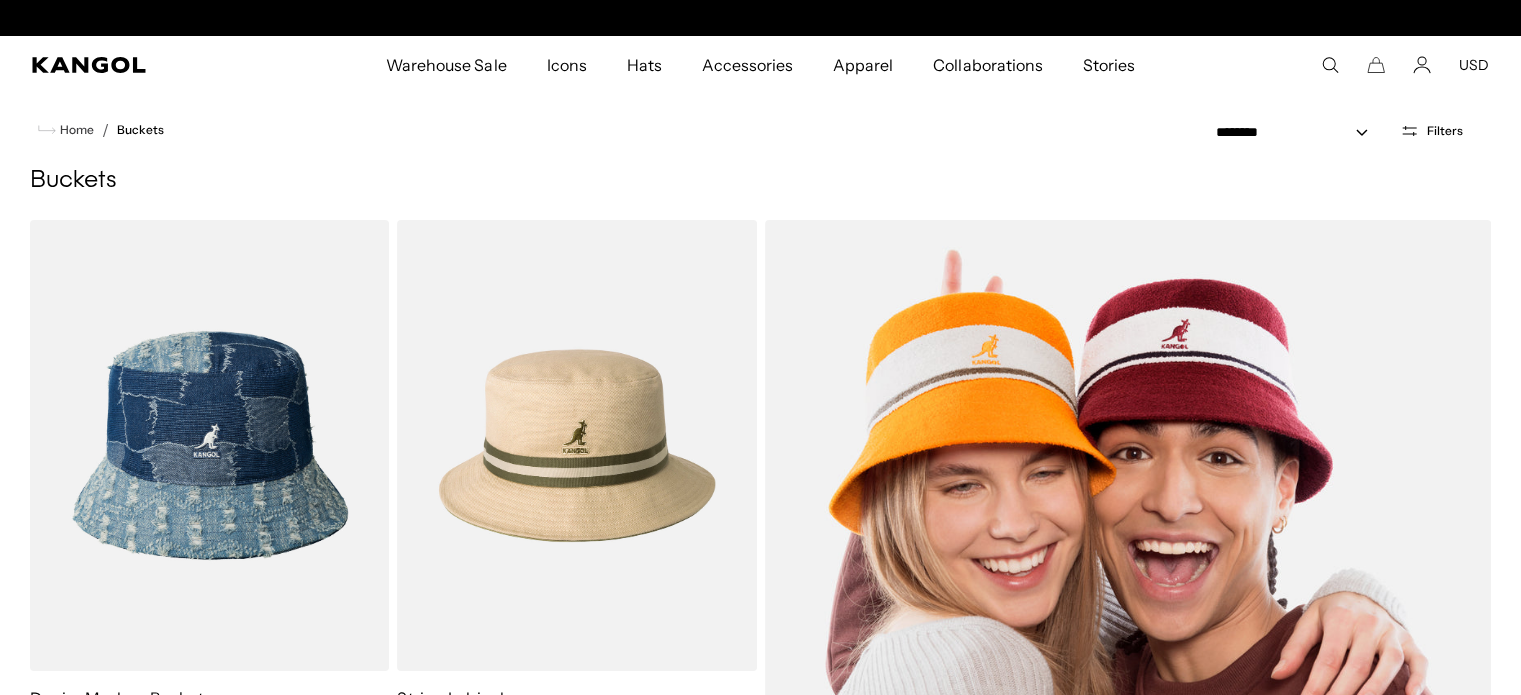 scroll, scrollTop: 0, scrollLeft: 0, axis: both 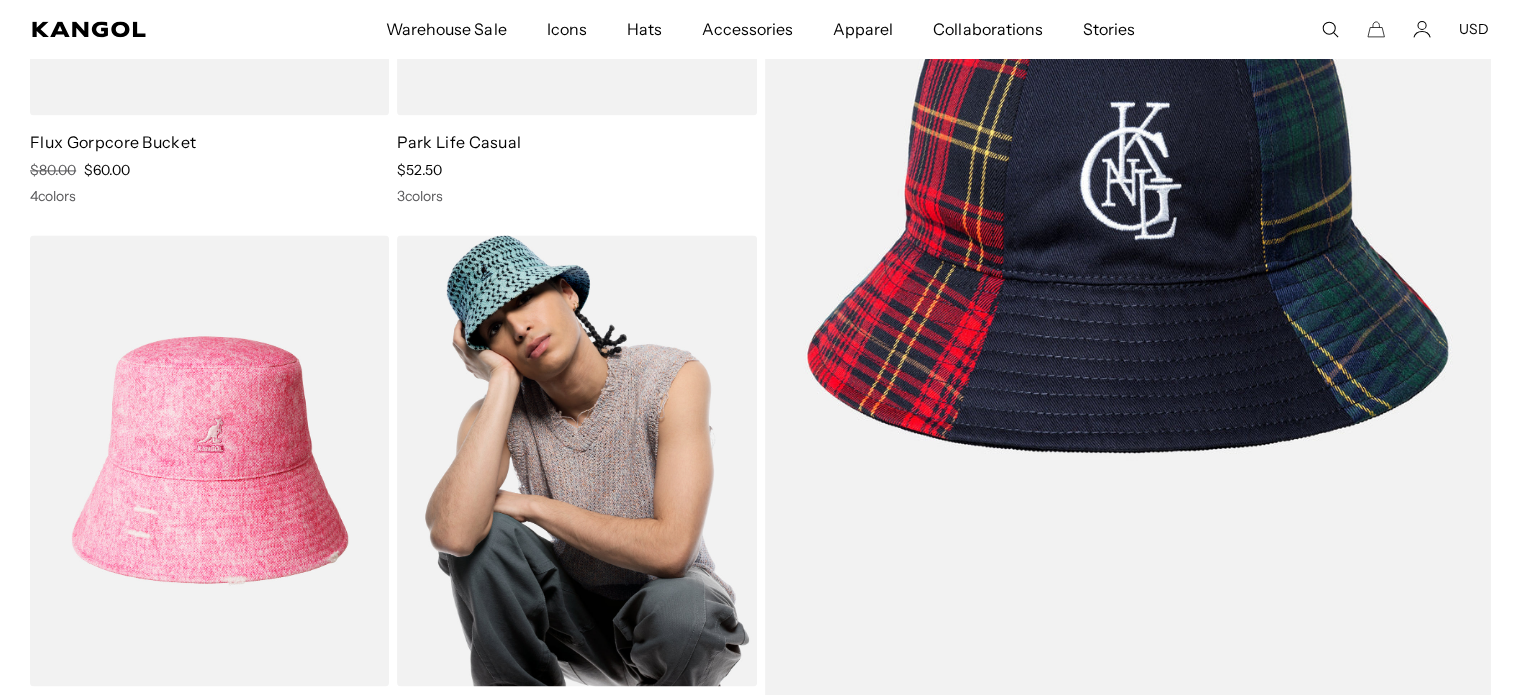 click at bounding box center [576, 460] 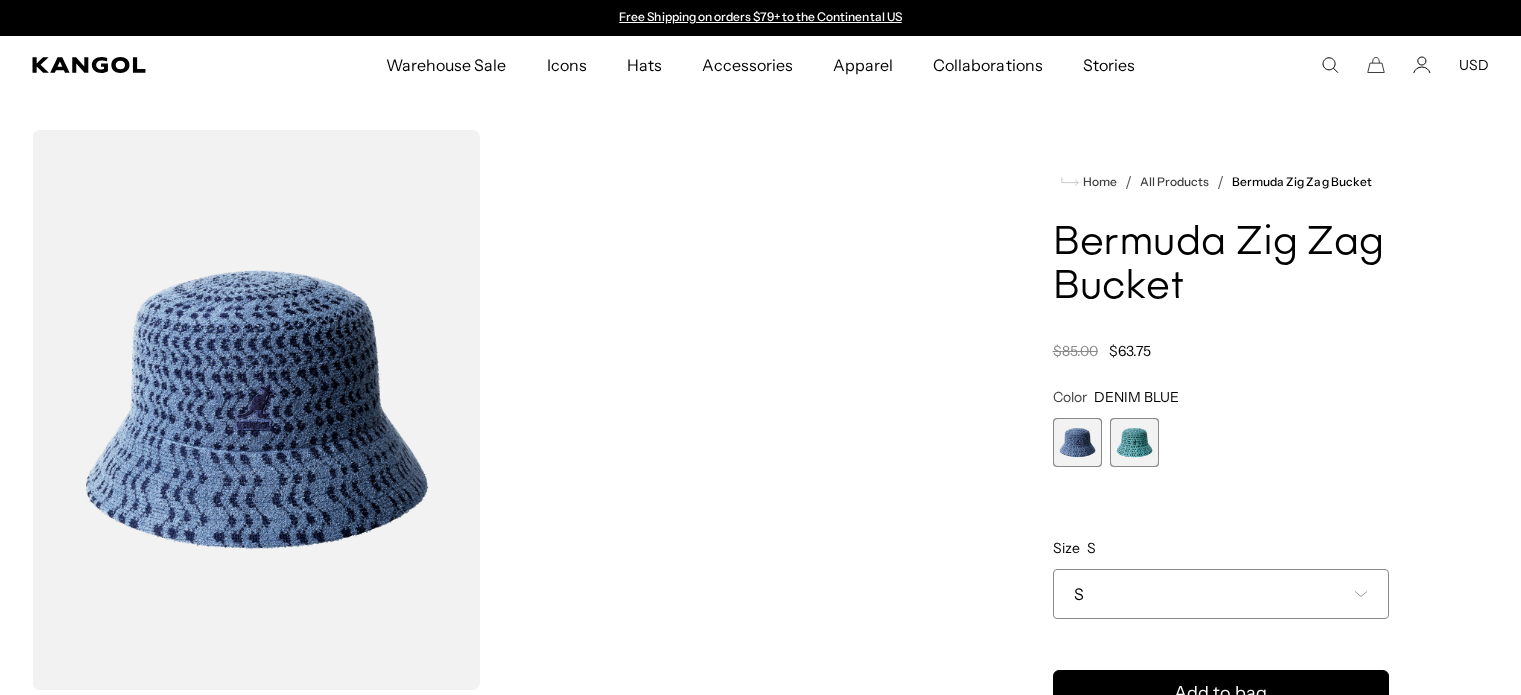 scroll, scrollTop: 0, scrollLeft: 0, axis: both 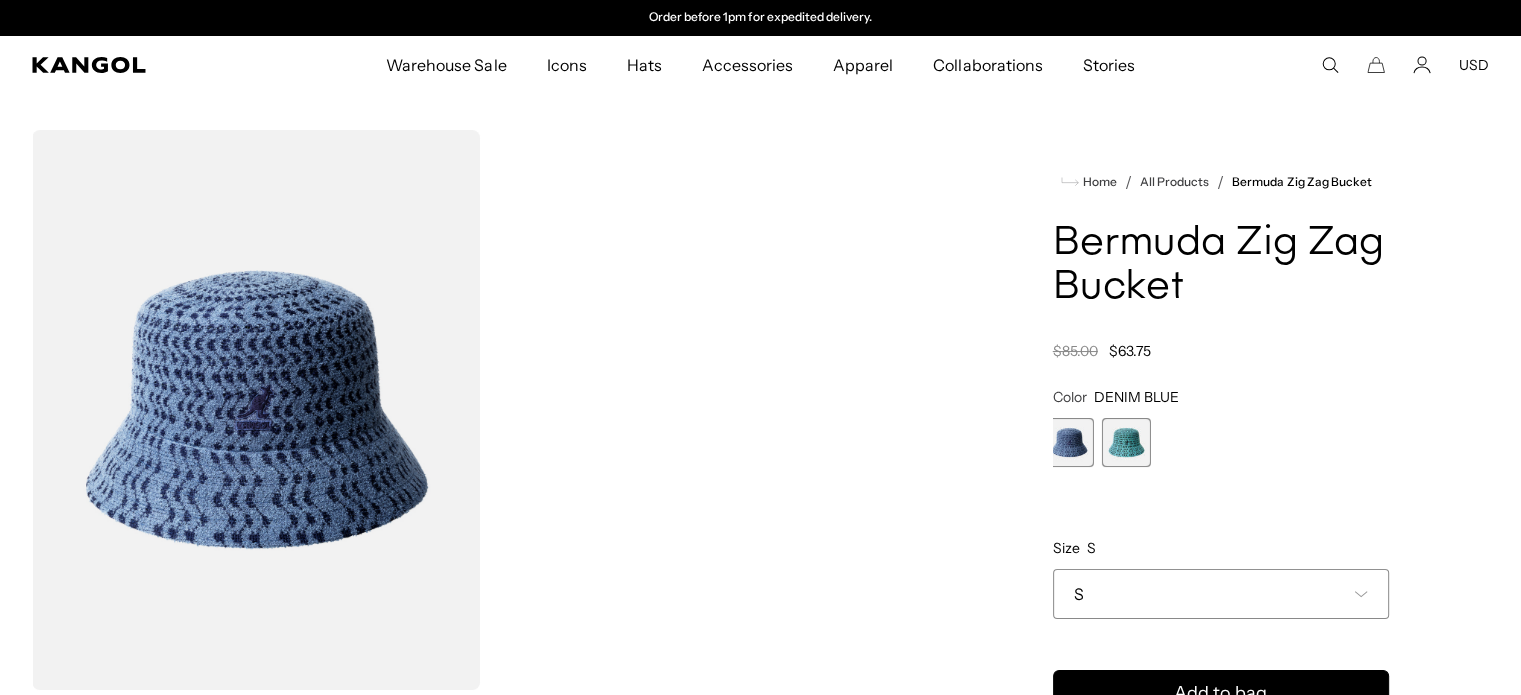 click at bounding box center [1126, 442] 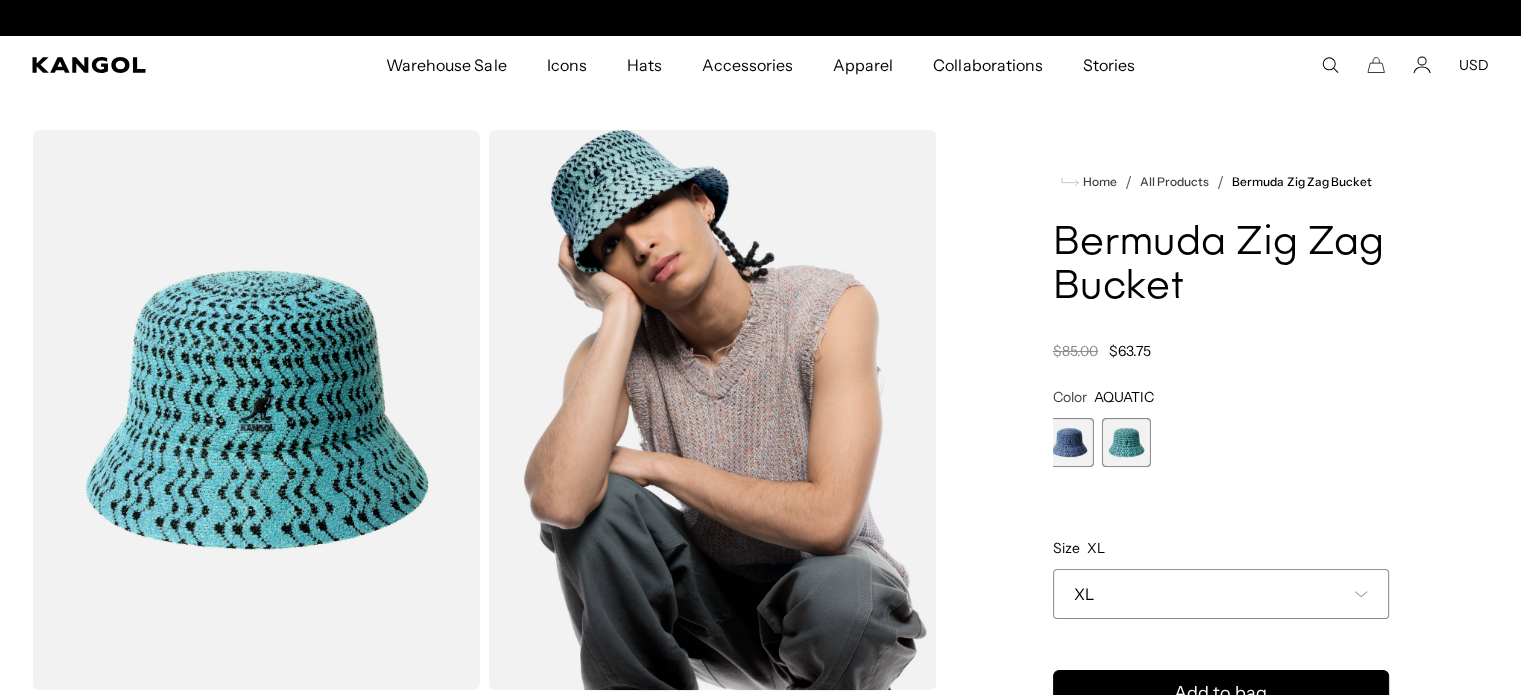 scroll, scrollTop: 0, scrollLeft: 412, axis: horizontal 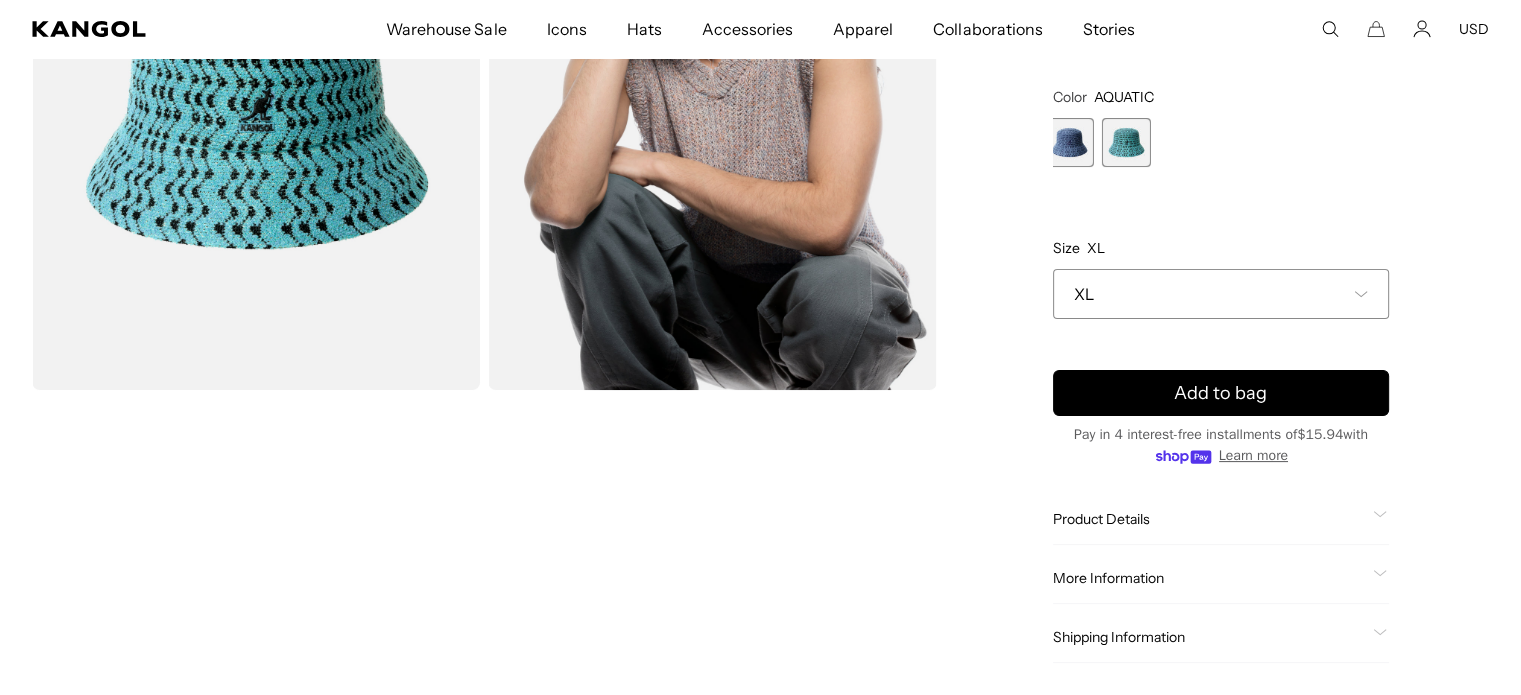 click on "XL" at bounding box center [1221, 294] 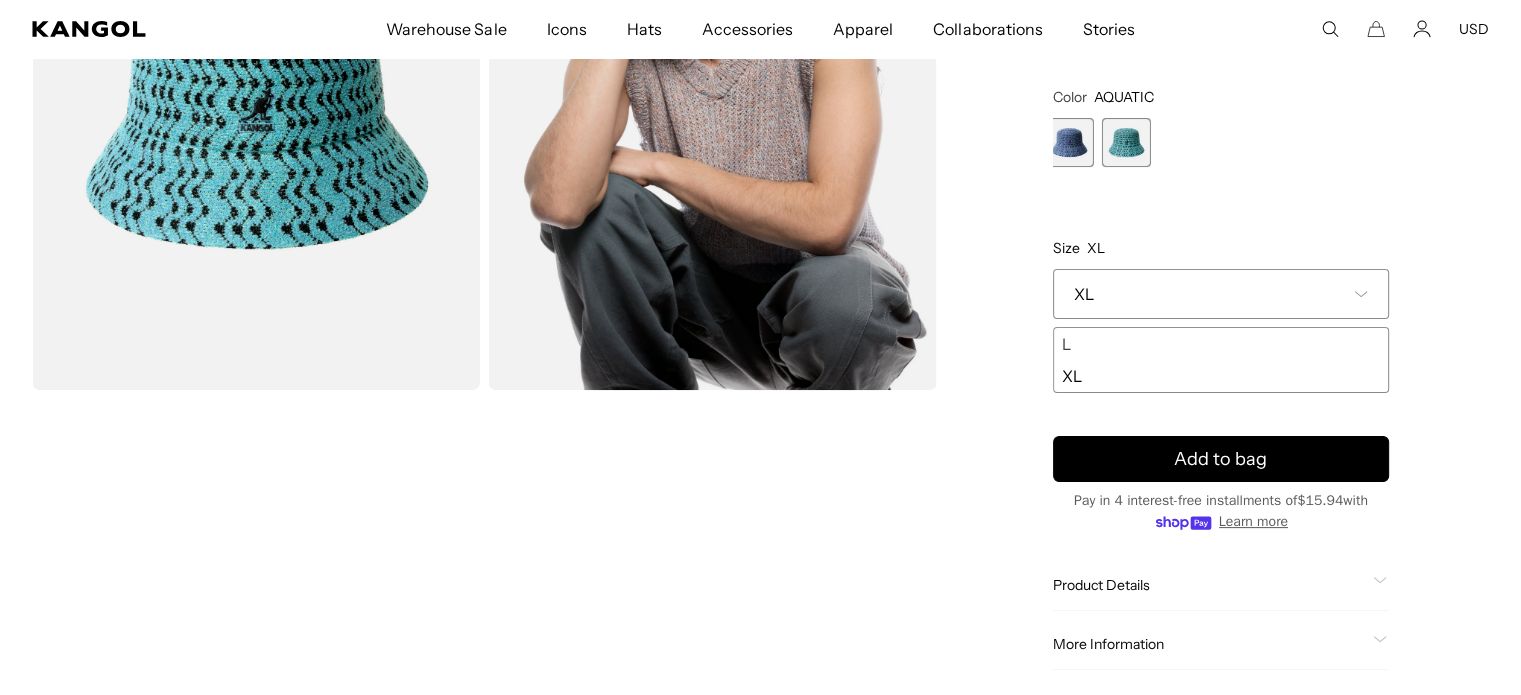 click on "XL" at bounding box center (1221, 294) 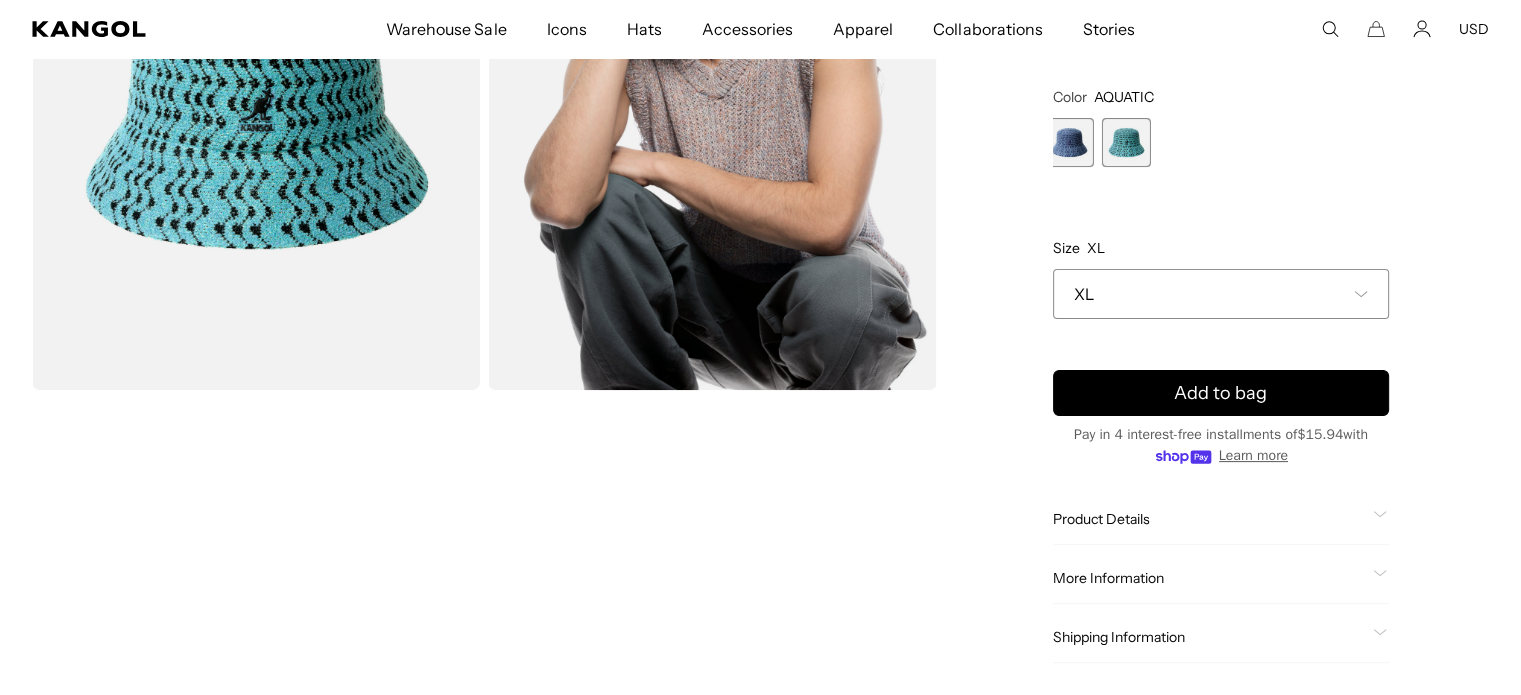 scroll, scrollTop: 0, scrollLeft: 0, axis: both 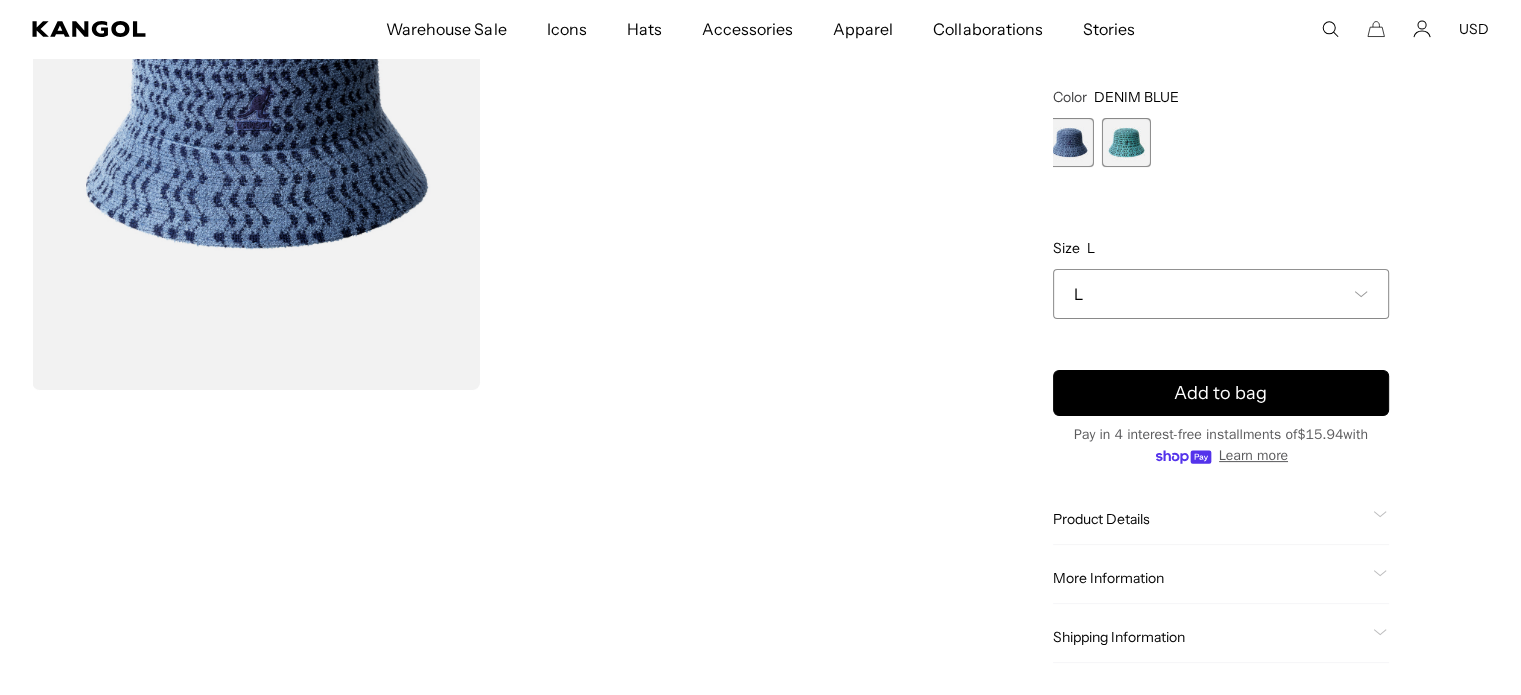 click on "L" at bounding box center (1221, 294) 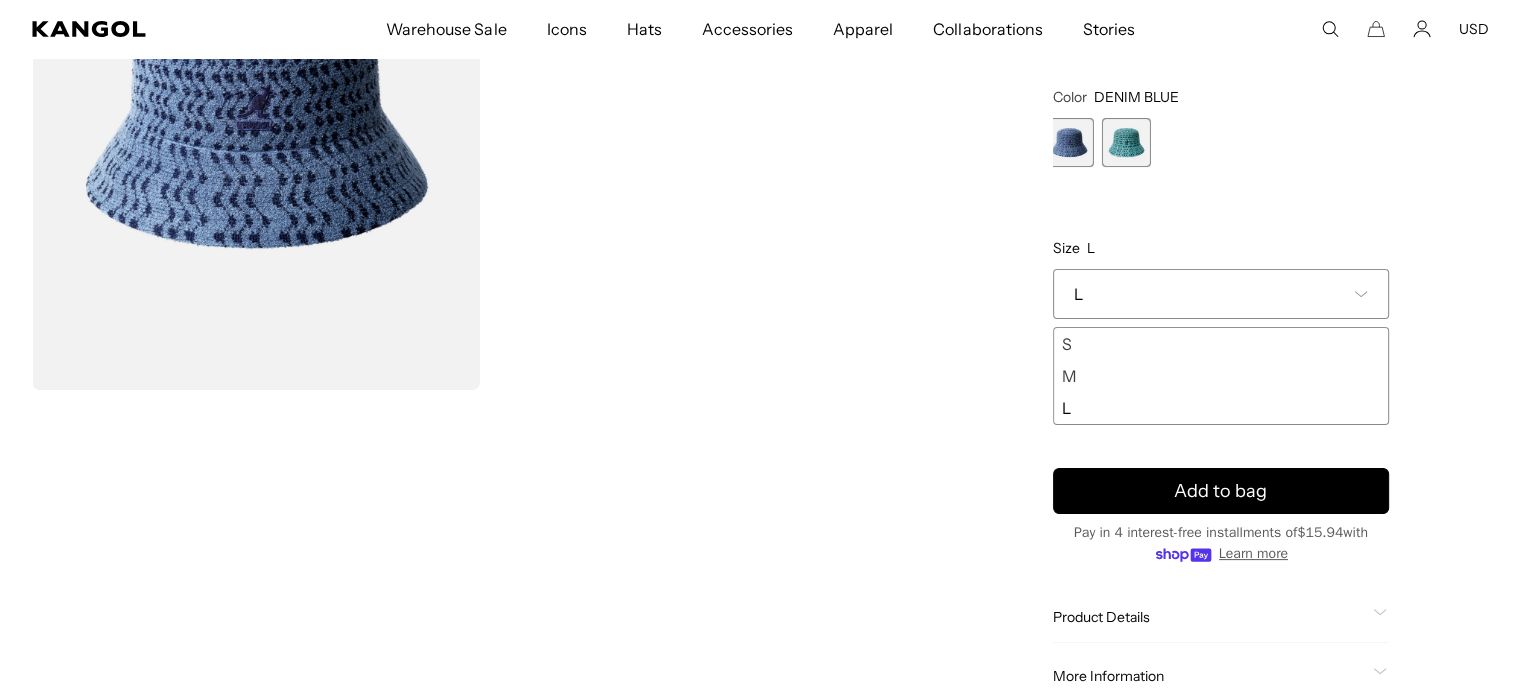 click on "M" at bounding box center (1221, 376) 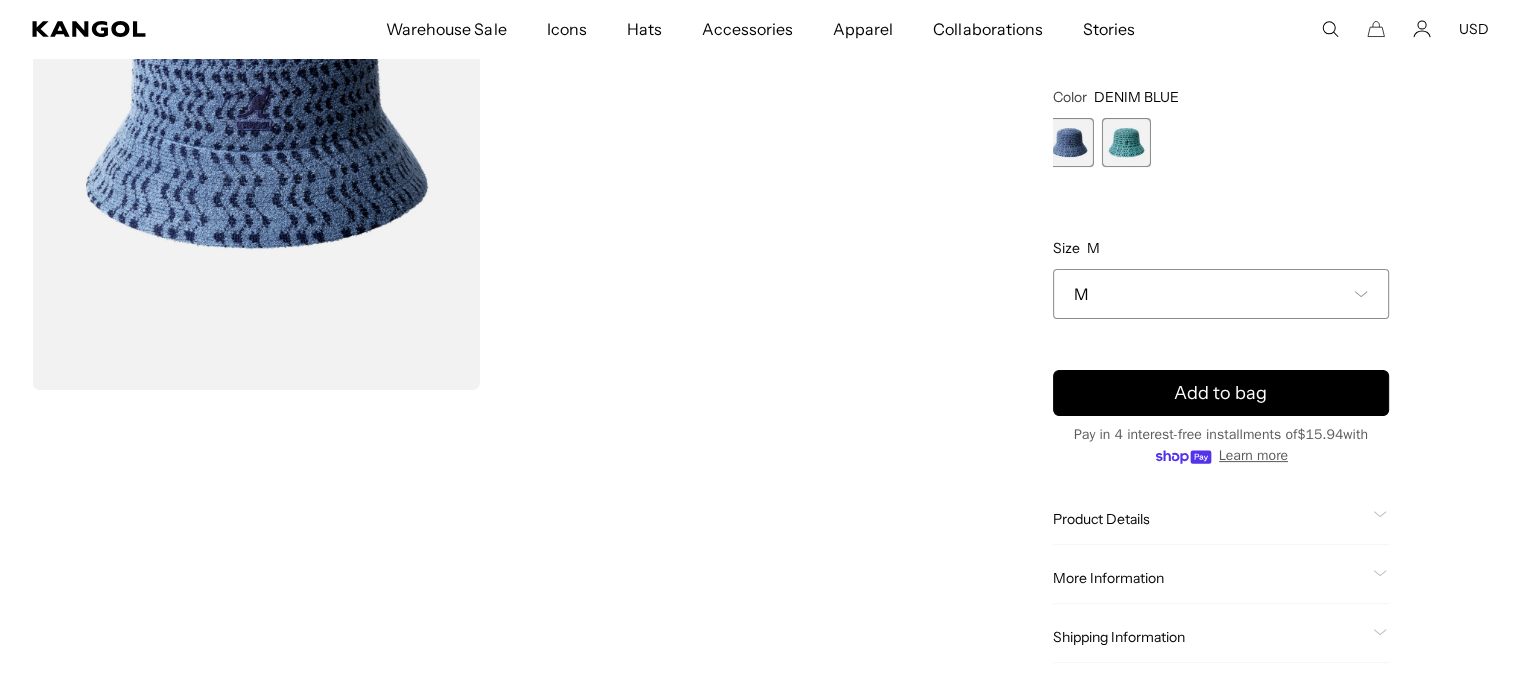 scroll, scrollTop: 0, scrollLeft: 0, axis: both 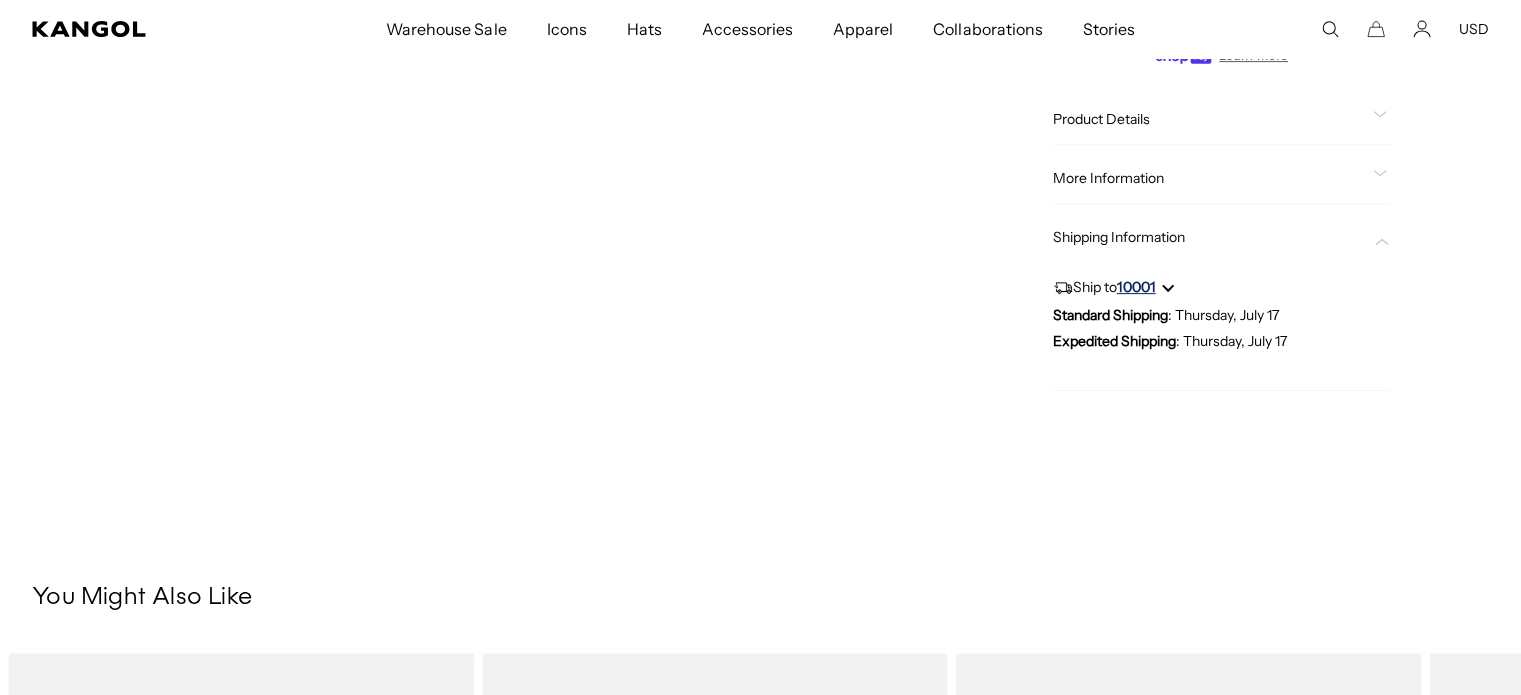 click 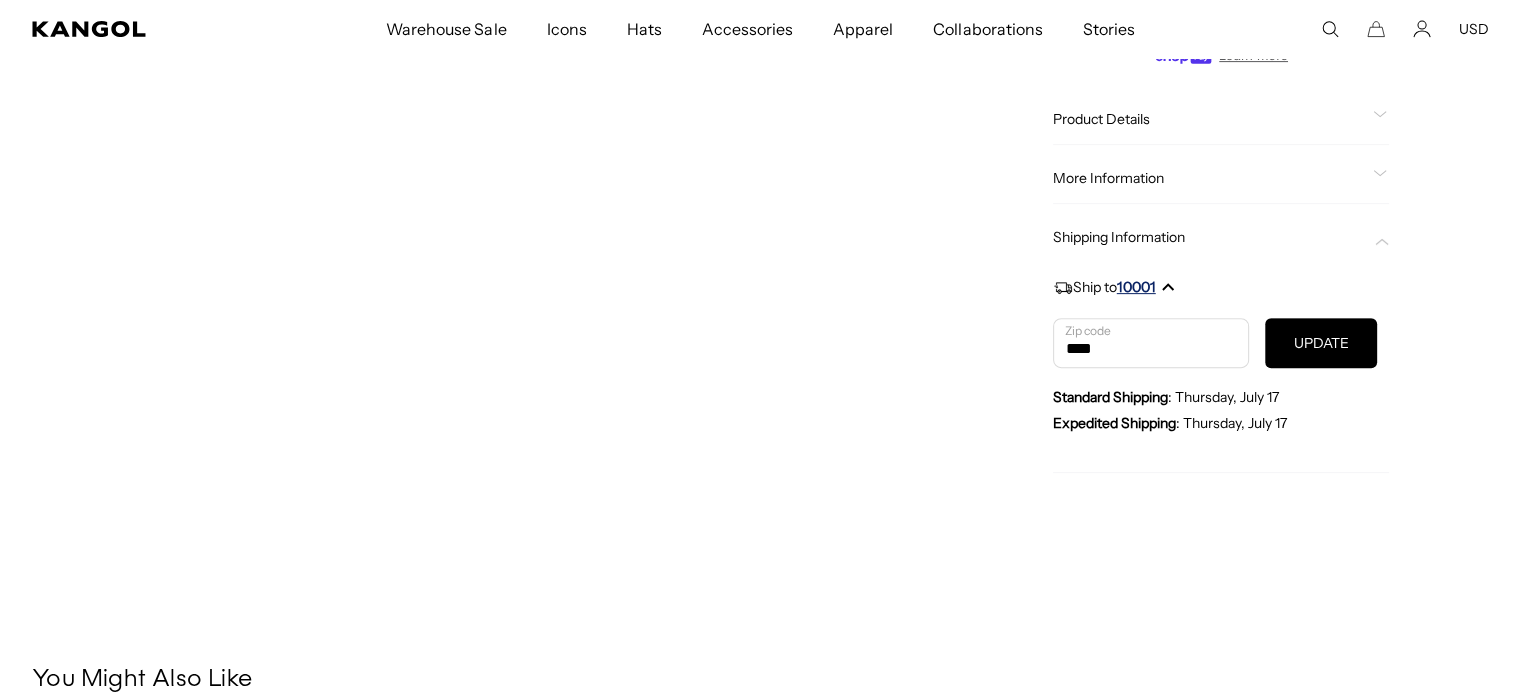 type on "*****" 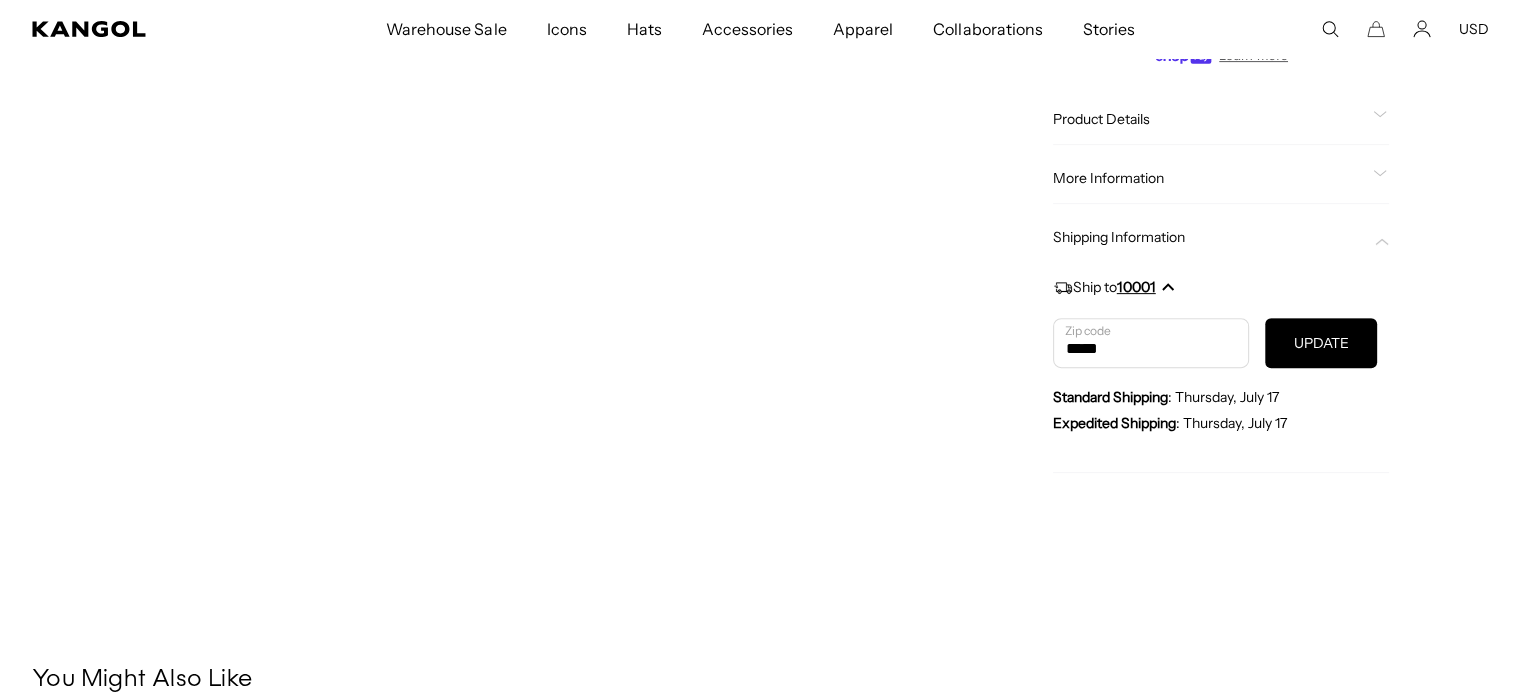 scroll, scrollTop: 0, scrollLeft: 0, axis: both 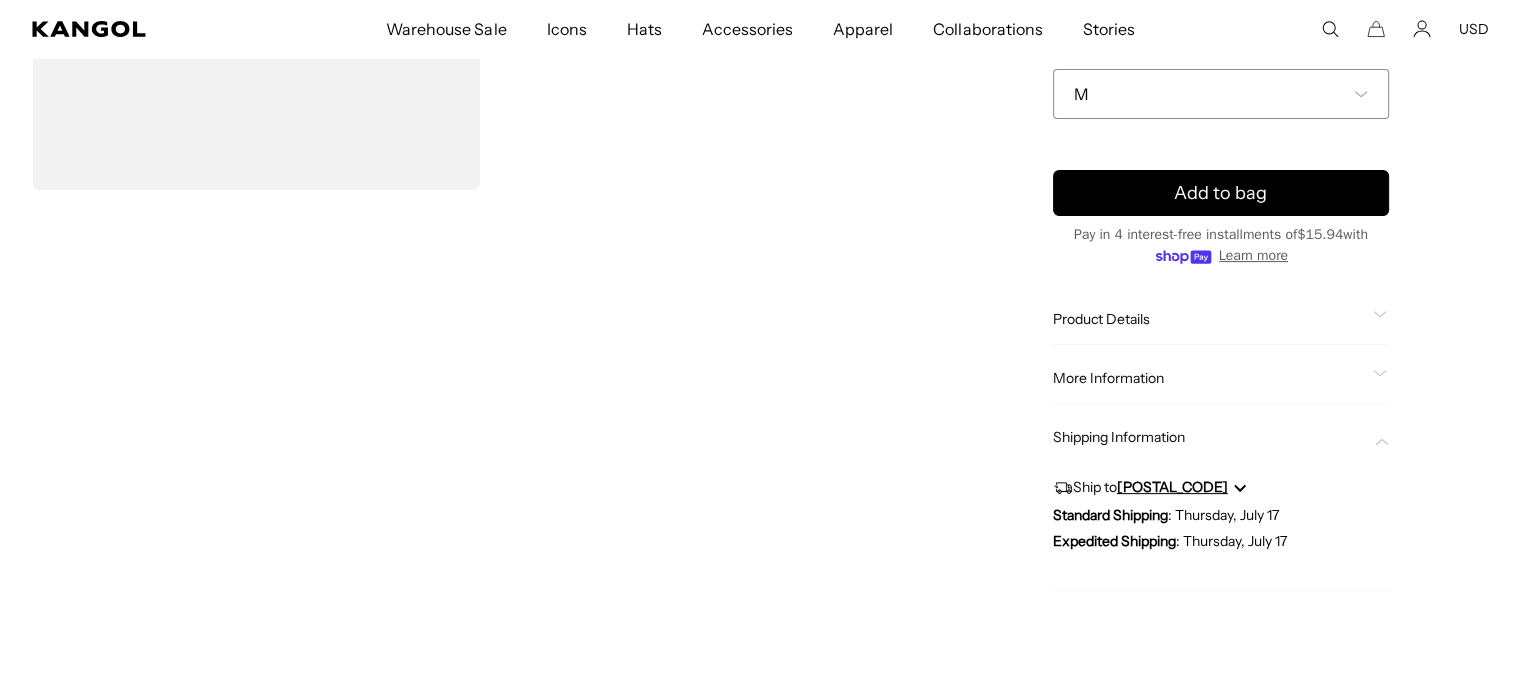 click on "Product Details" 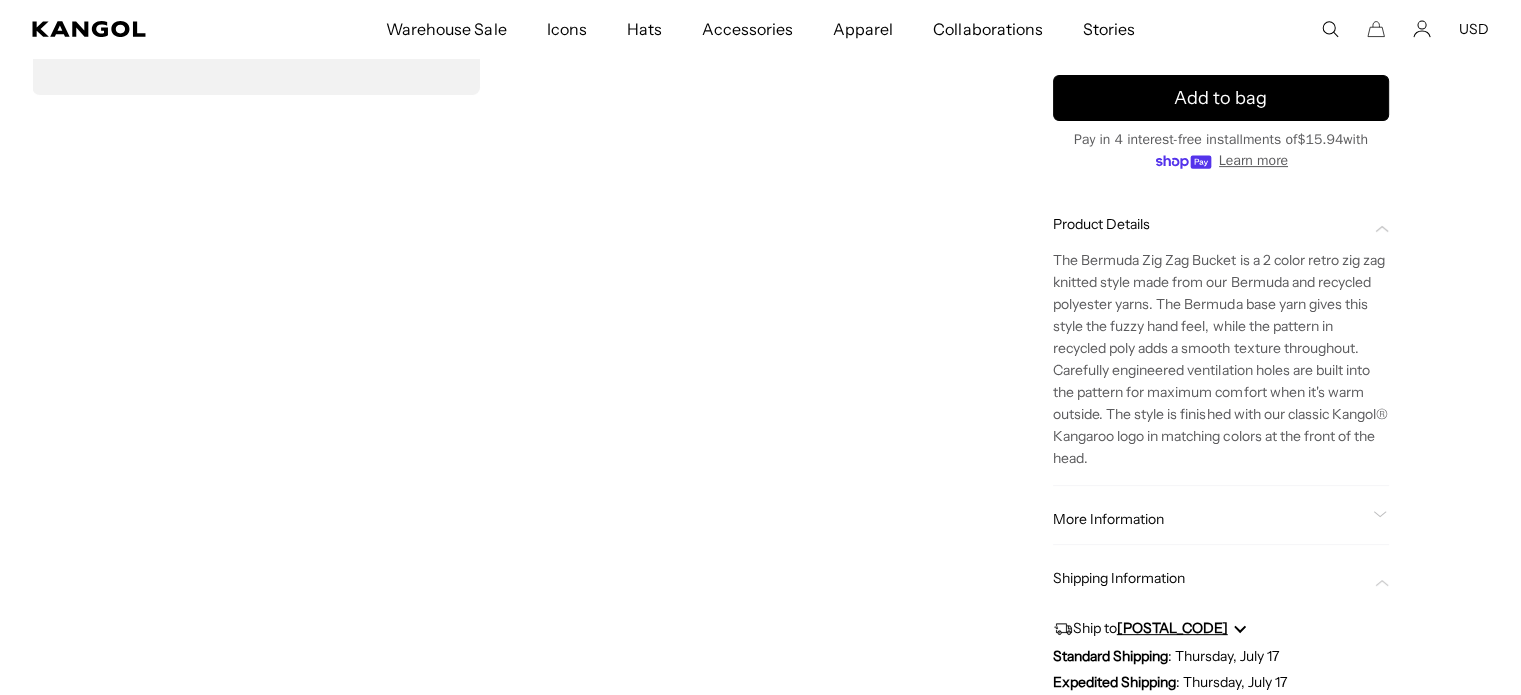 scroll, scrollTop: 600, scrollLeft: 0, axis: vertical 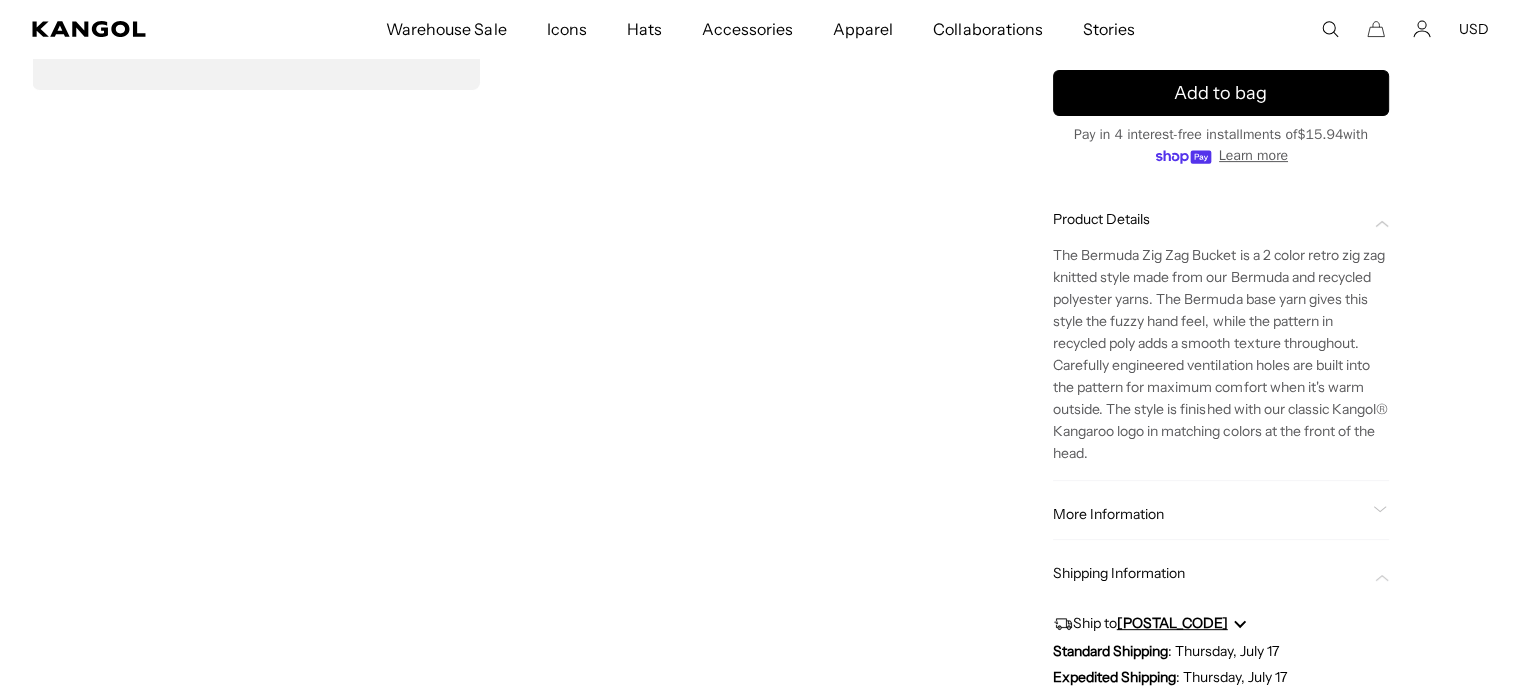 click on "More Information" 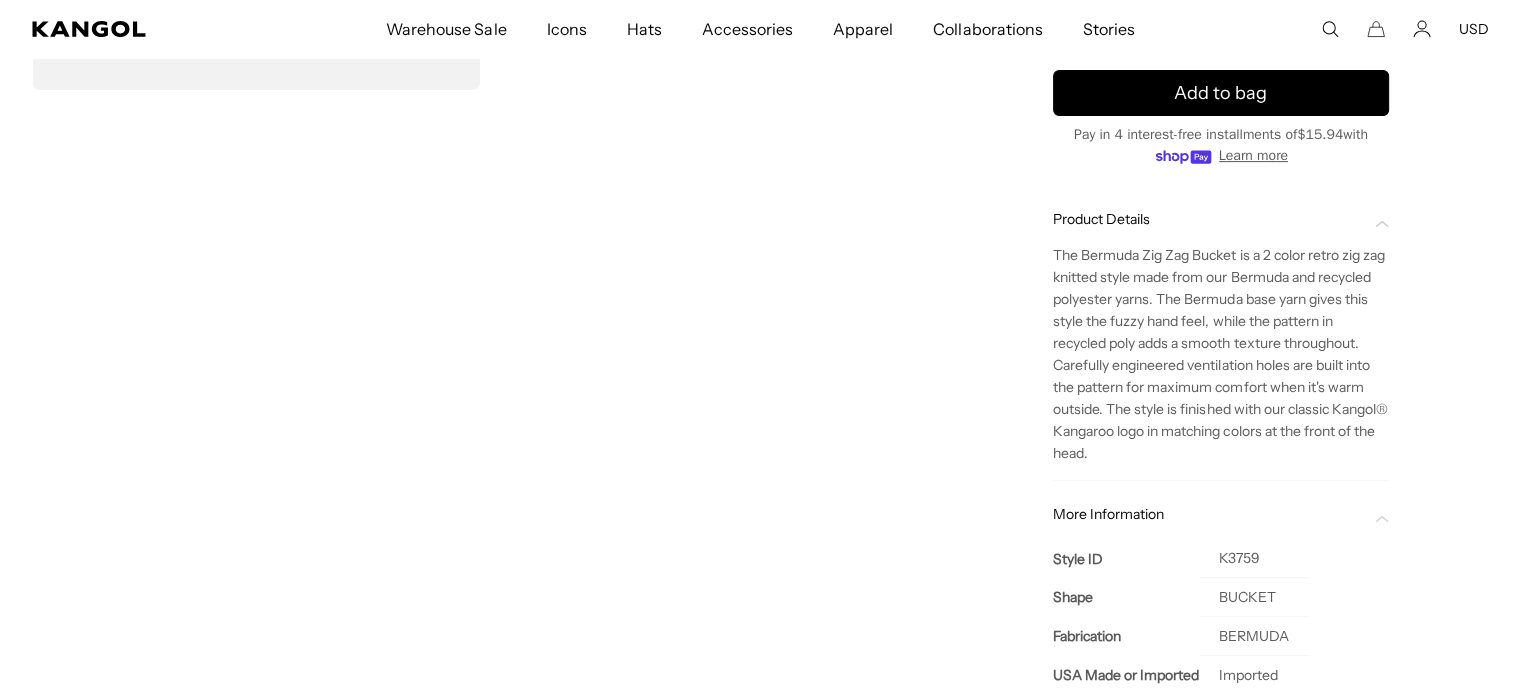 scroll, scrollTop: 184, scrollLeft: 0, axis: vertical 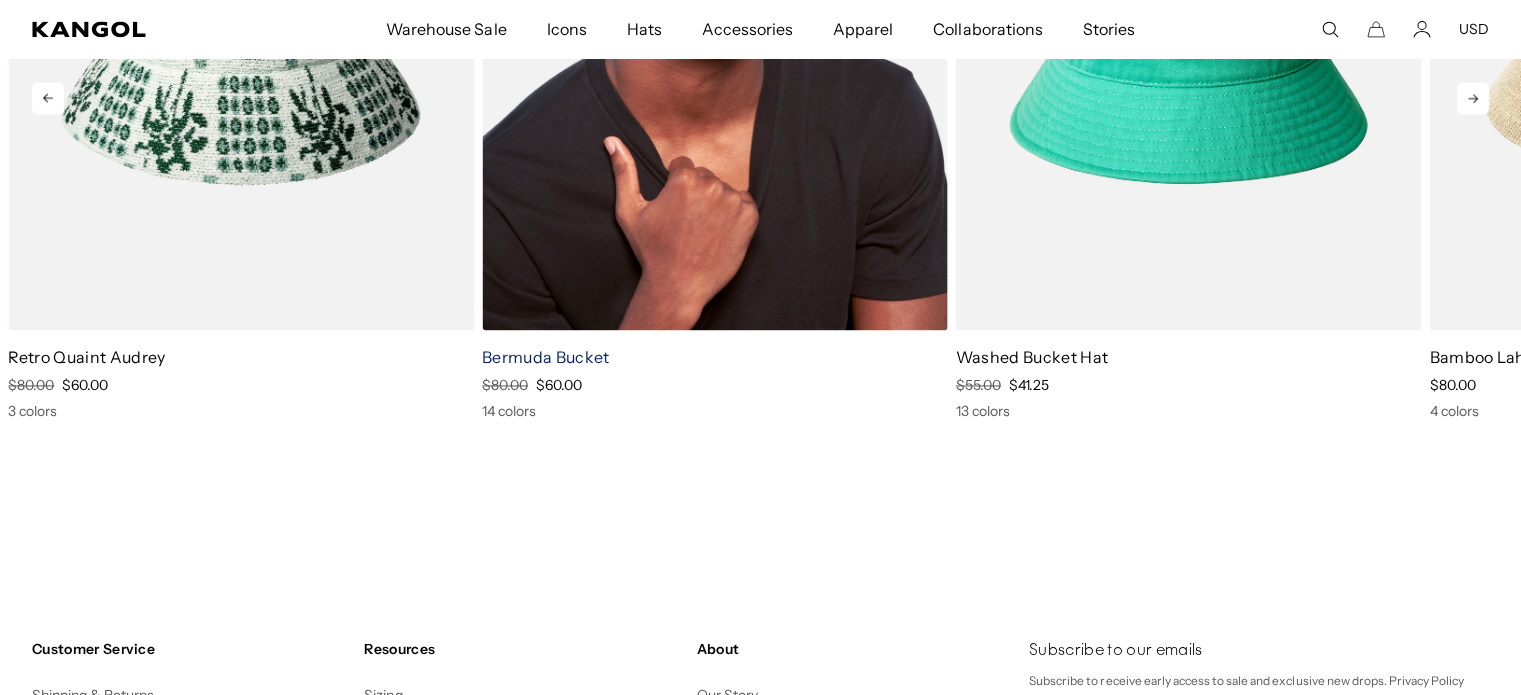 click on "Bermuda Bucket" at bounding box center (545, 357) 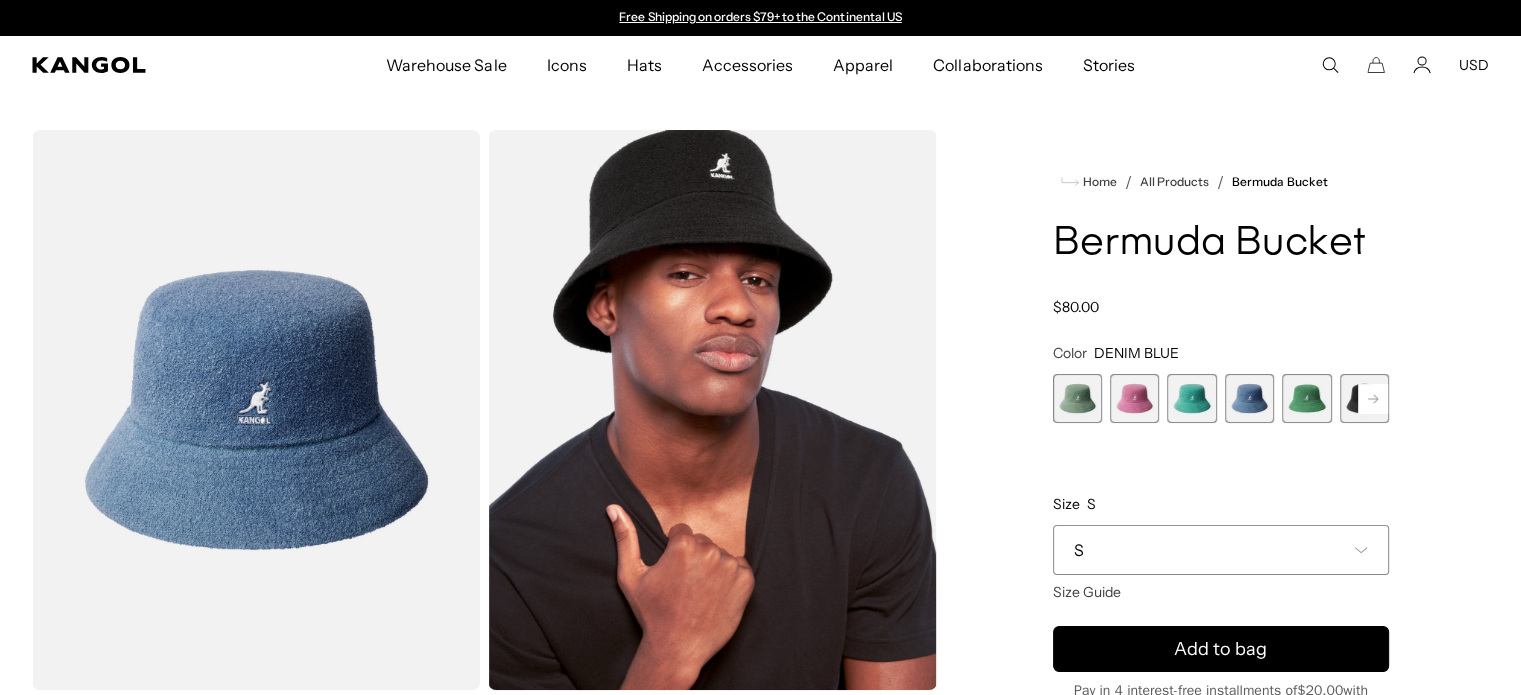 scroll, scrollTop: 0, scrollLeft: 0, axis: both 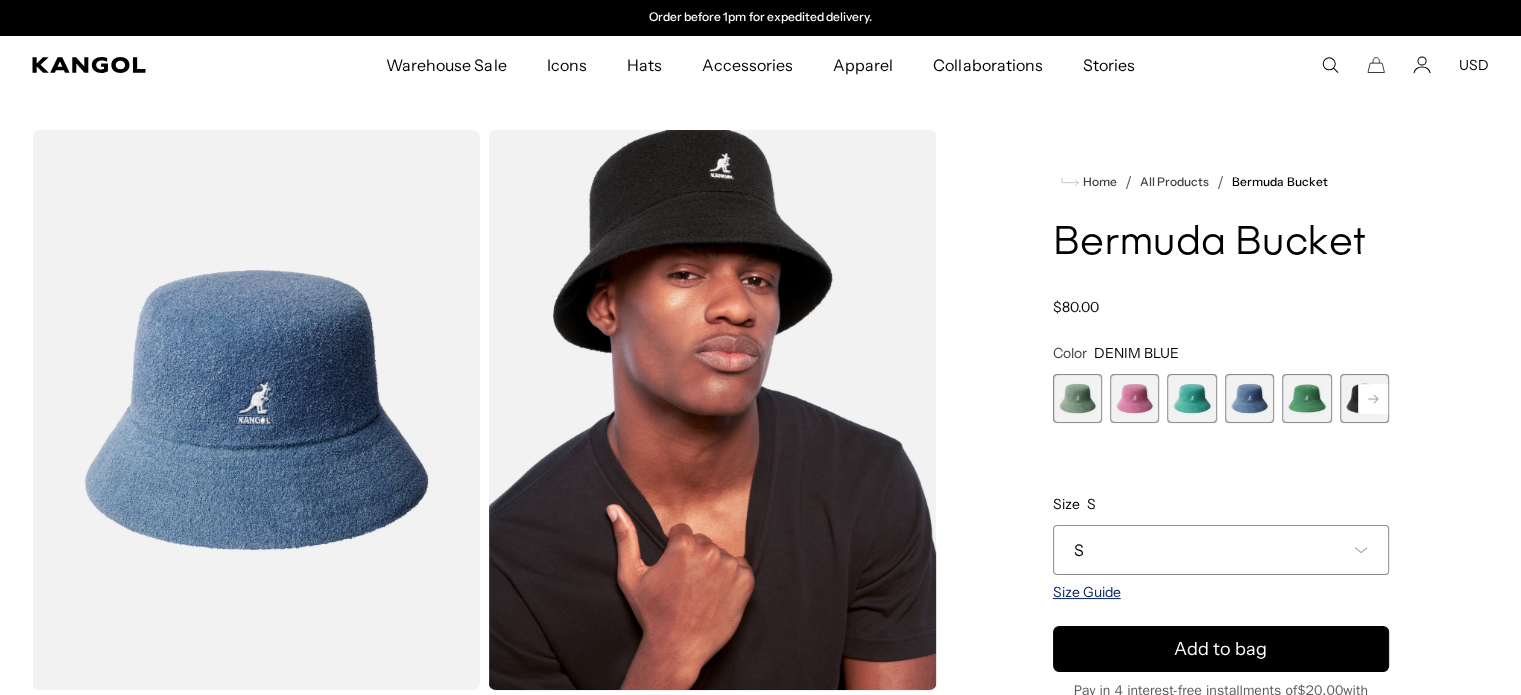 click on "Size Guide" at bounding box center [1087, 592] 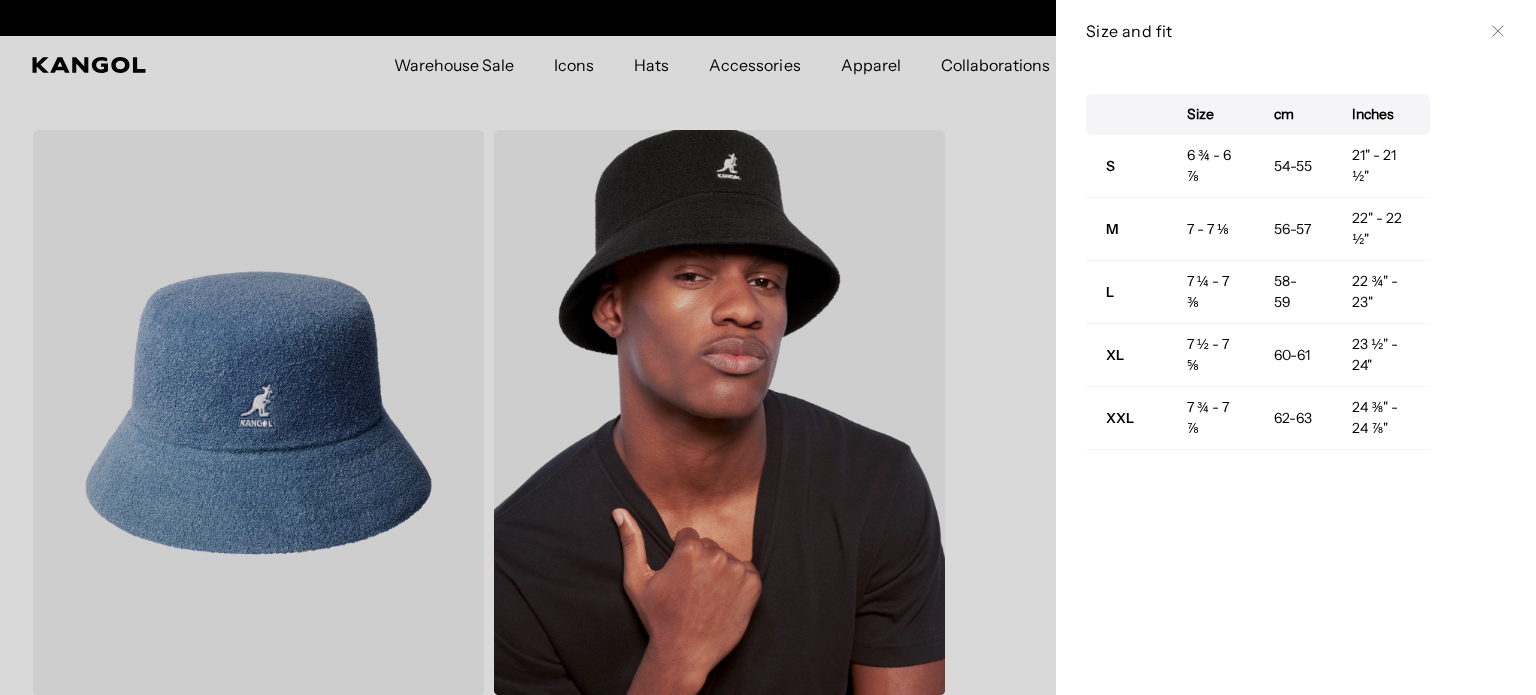 scroll, scrollTop: 0, scrollLeft: 0, axis: both 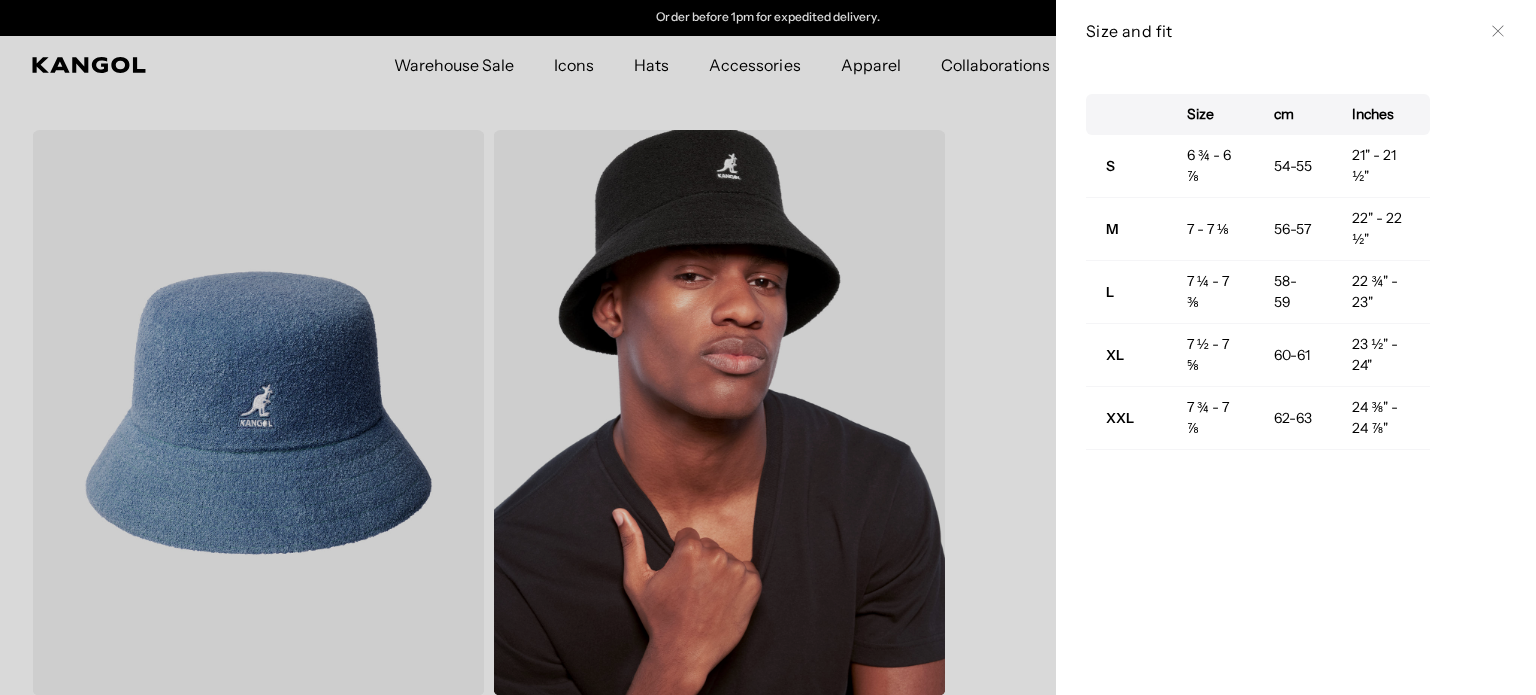 click 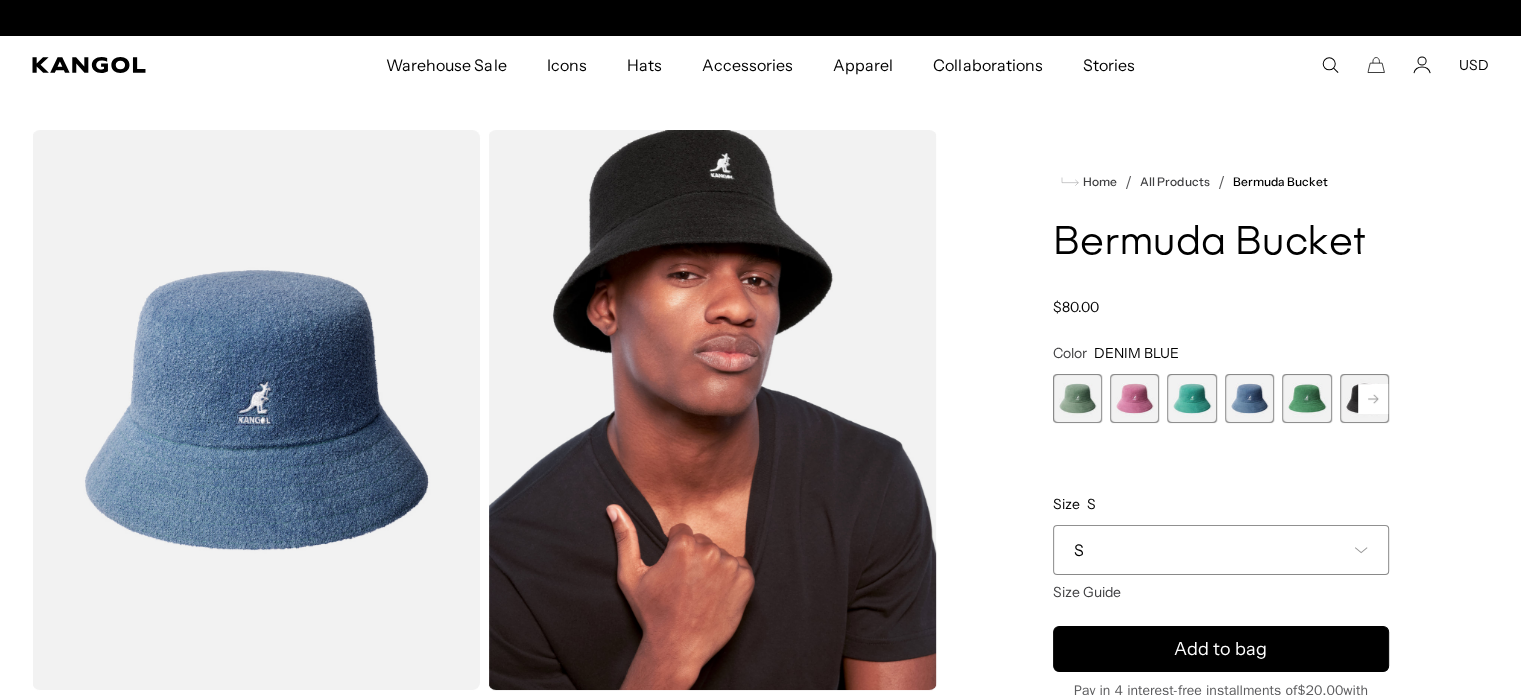 scroll, scrollTop: 0, scrollLeft: 0, axis: both 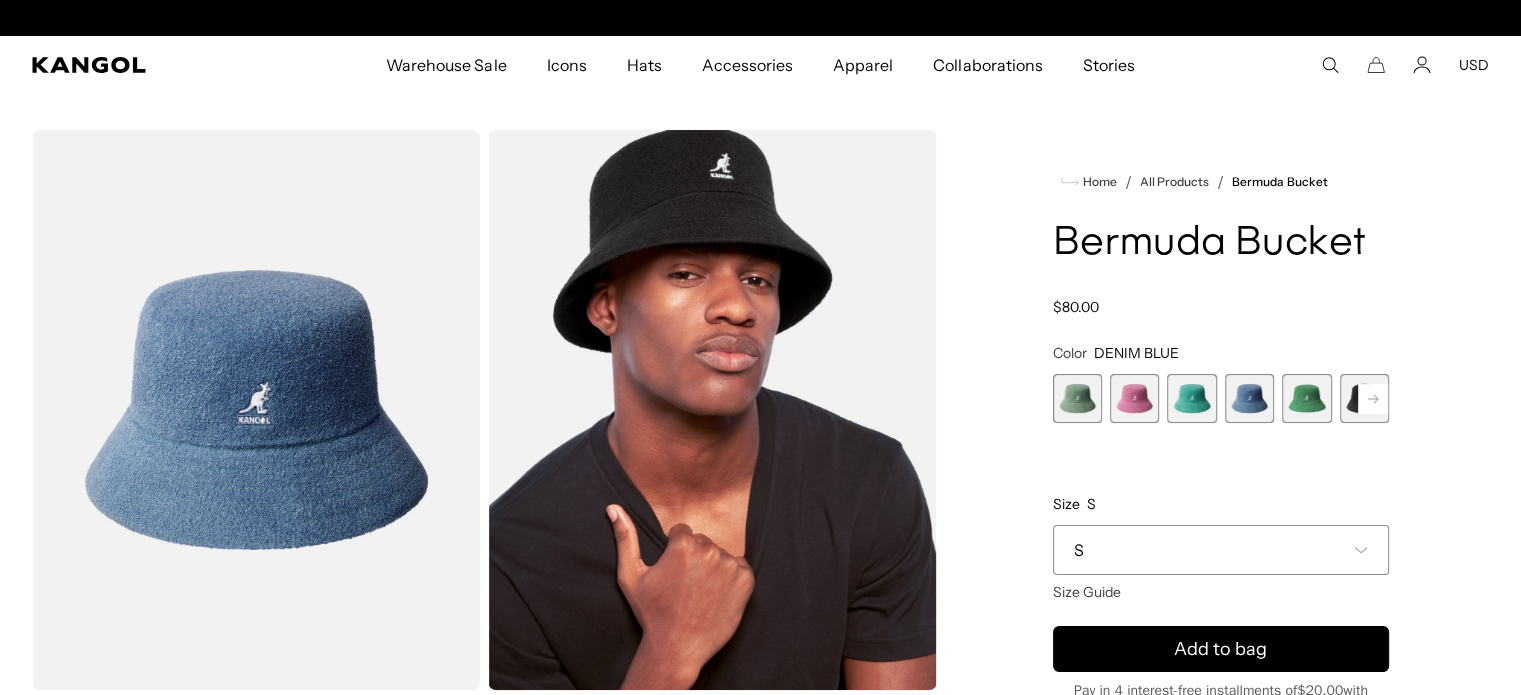 click at bounding box center [1249, 398] 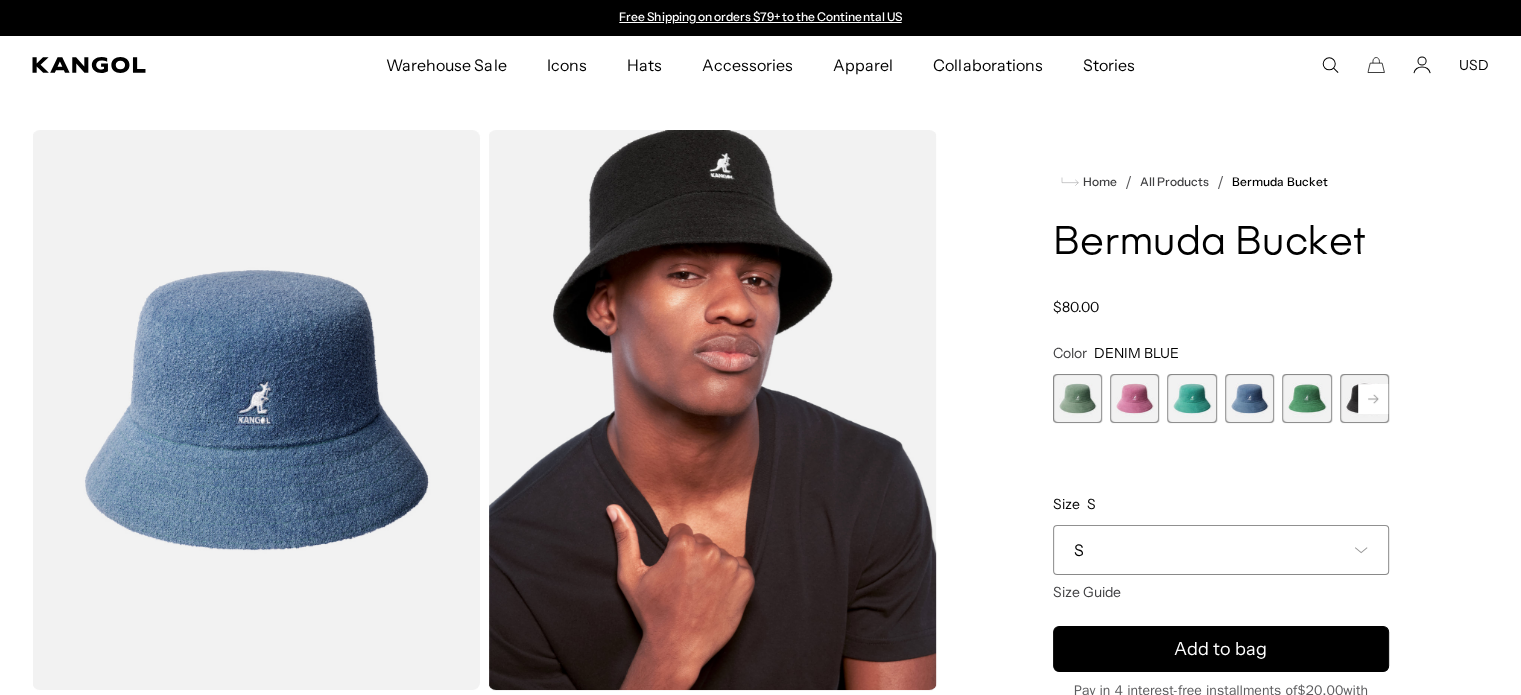 click on "S" at bounding box center [1221, 550] 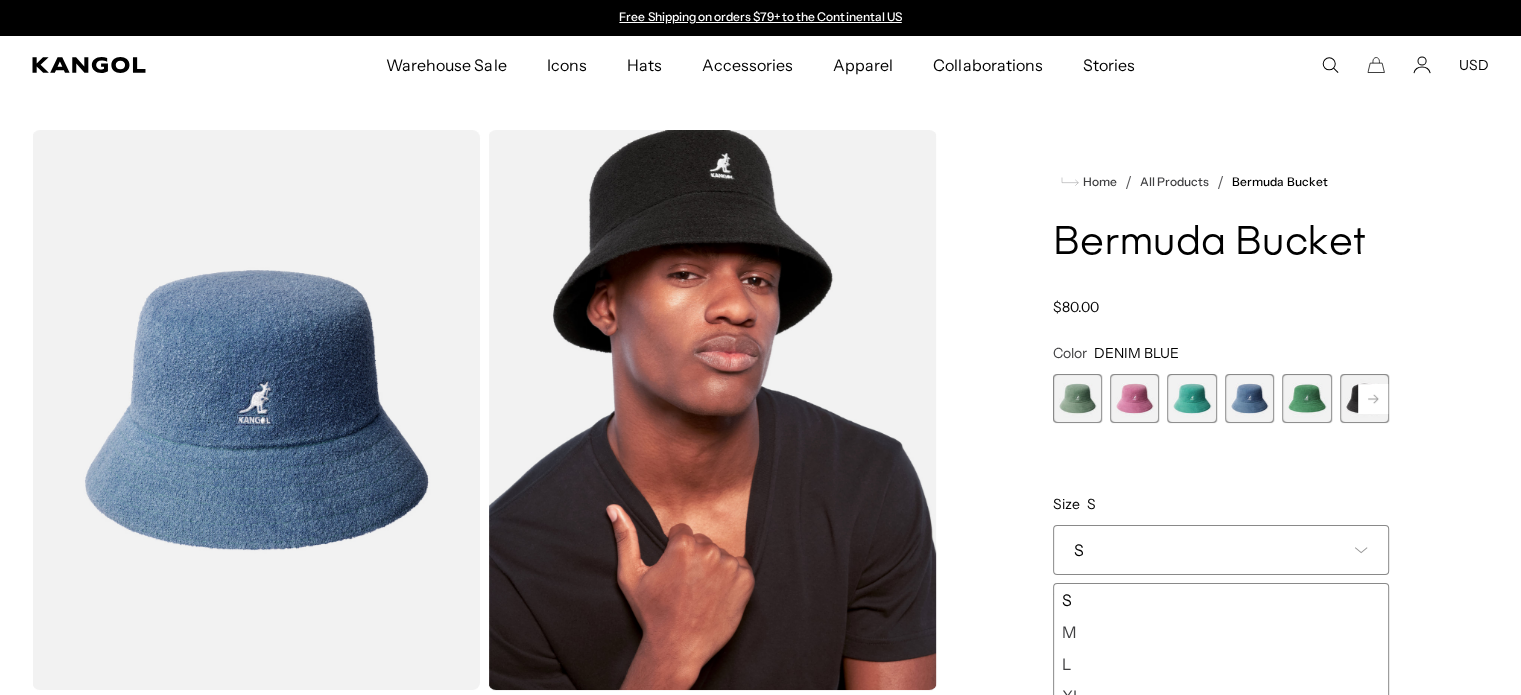click on "M" at bounding box center [1221, 632] 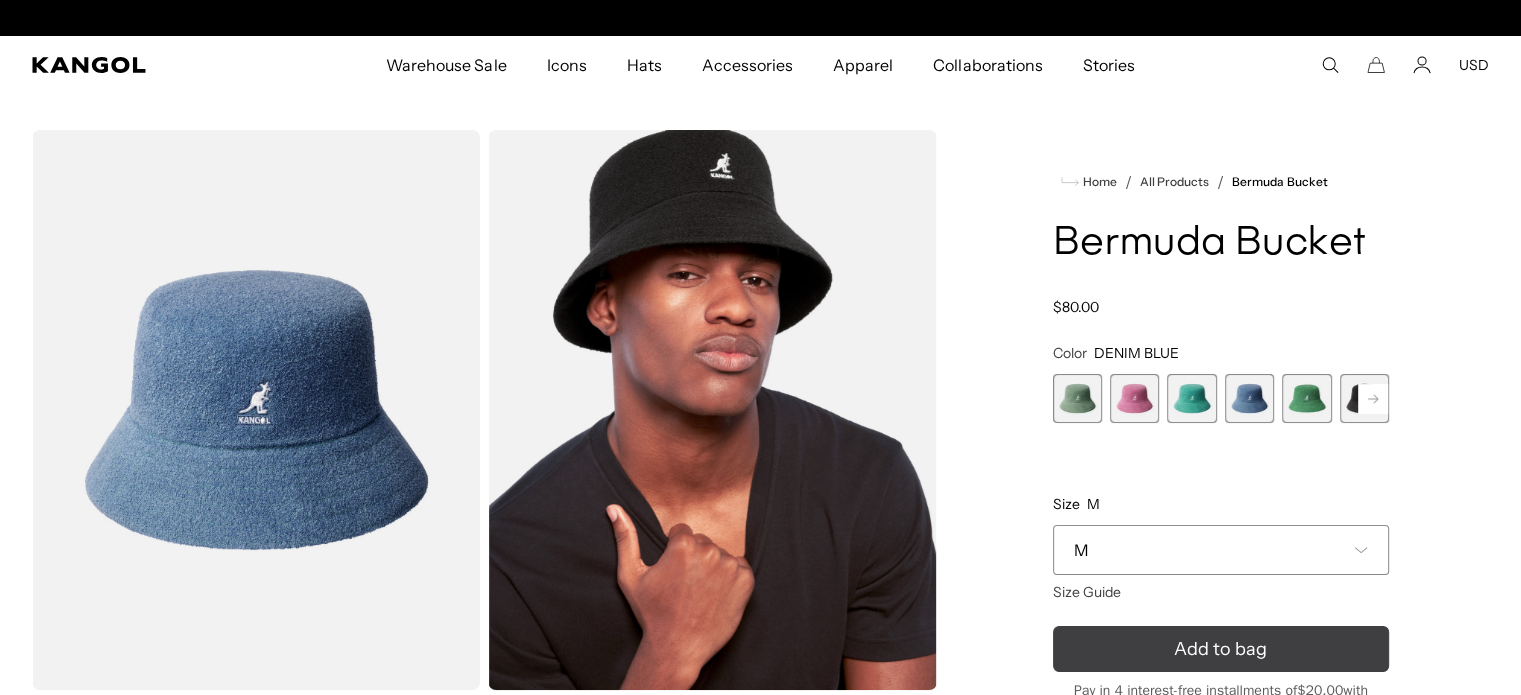 click on "Add to bag" at bounding box center (1221, 649) 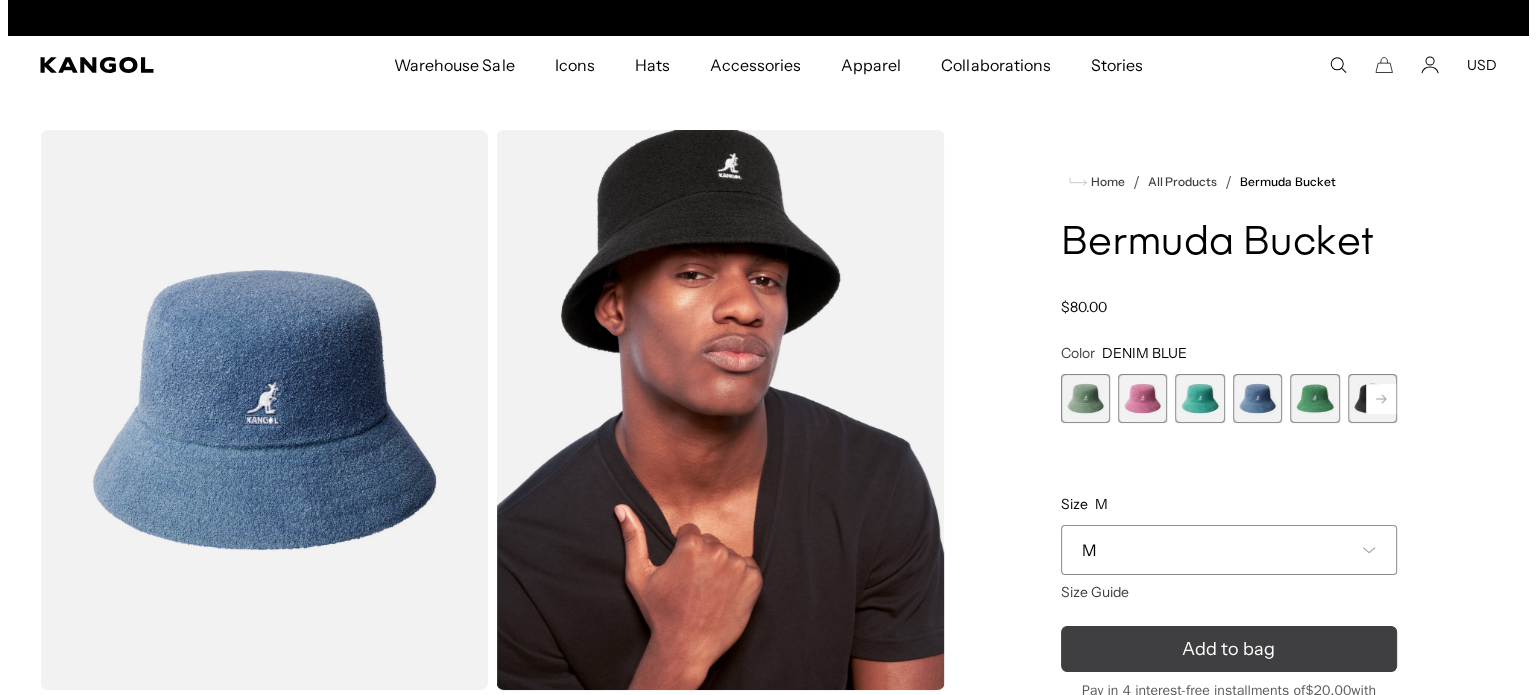 scroll, scrollTop: 0, scrollLeft: 412, axis: horizontal 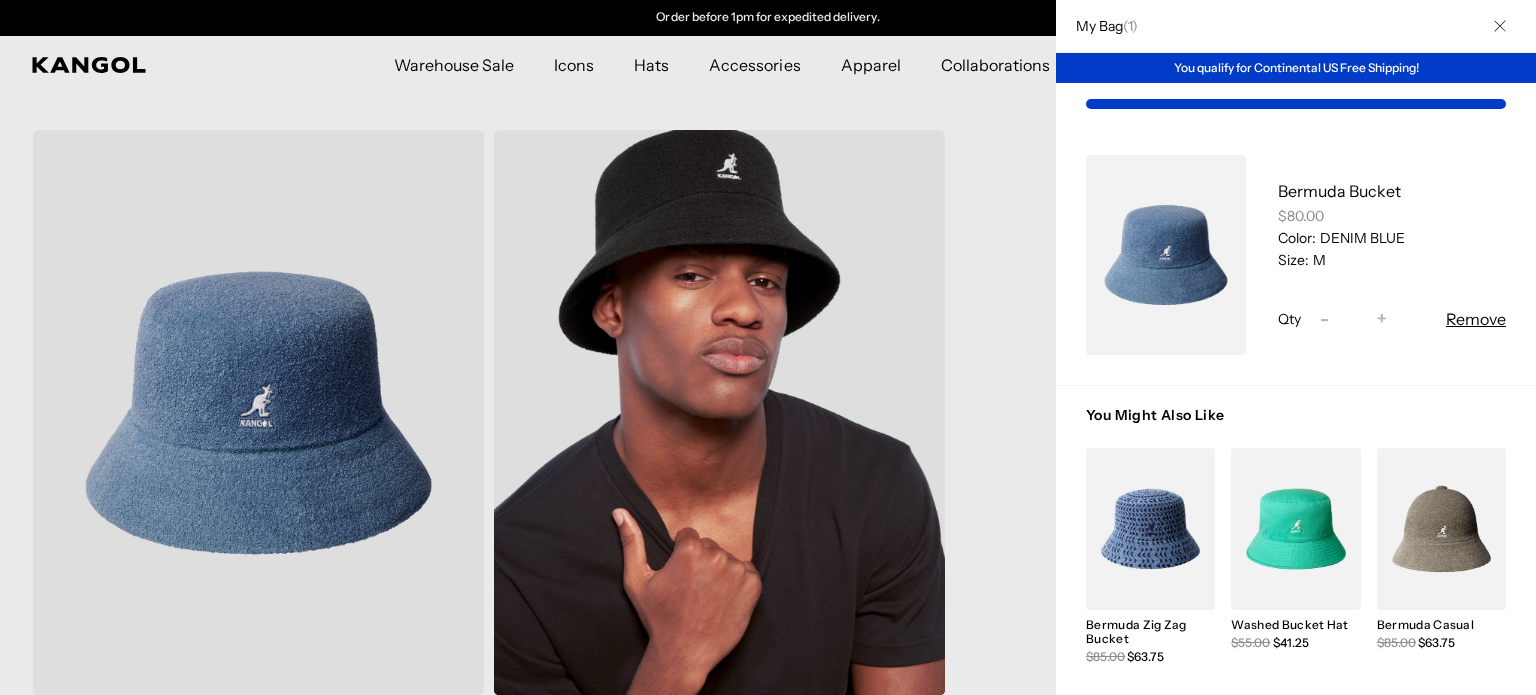 click at bounding box center (1150, 529) 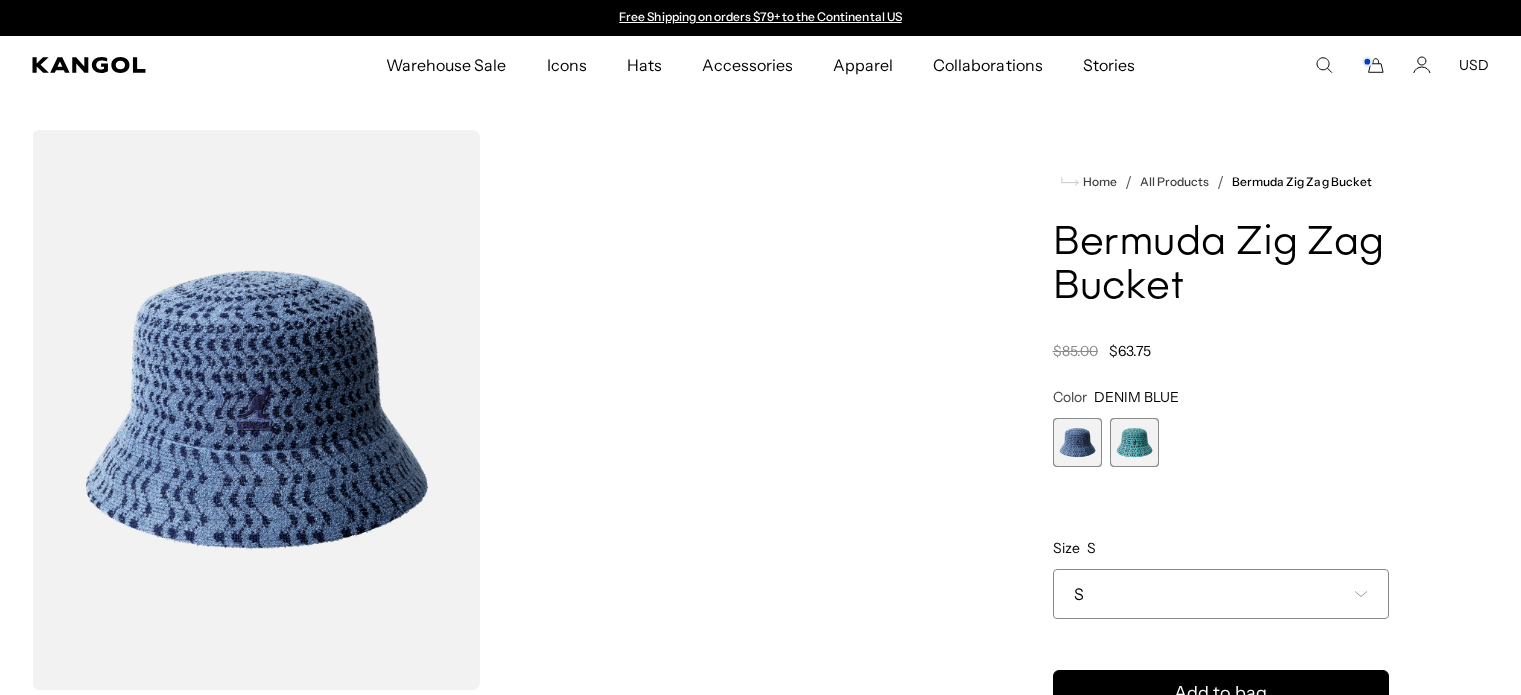 scroll, scrollTop: 0, scrollLeft: 0, axis: both 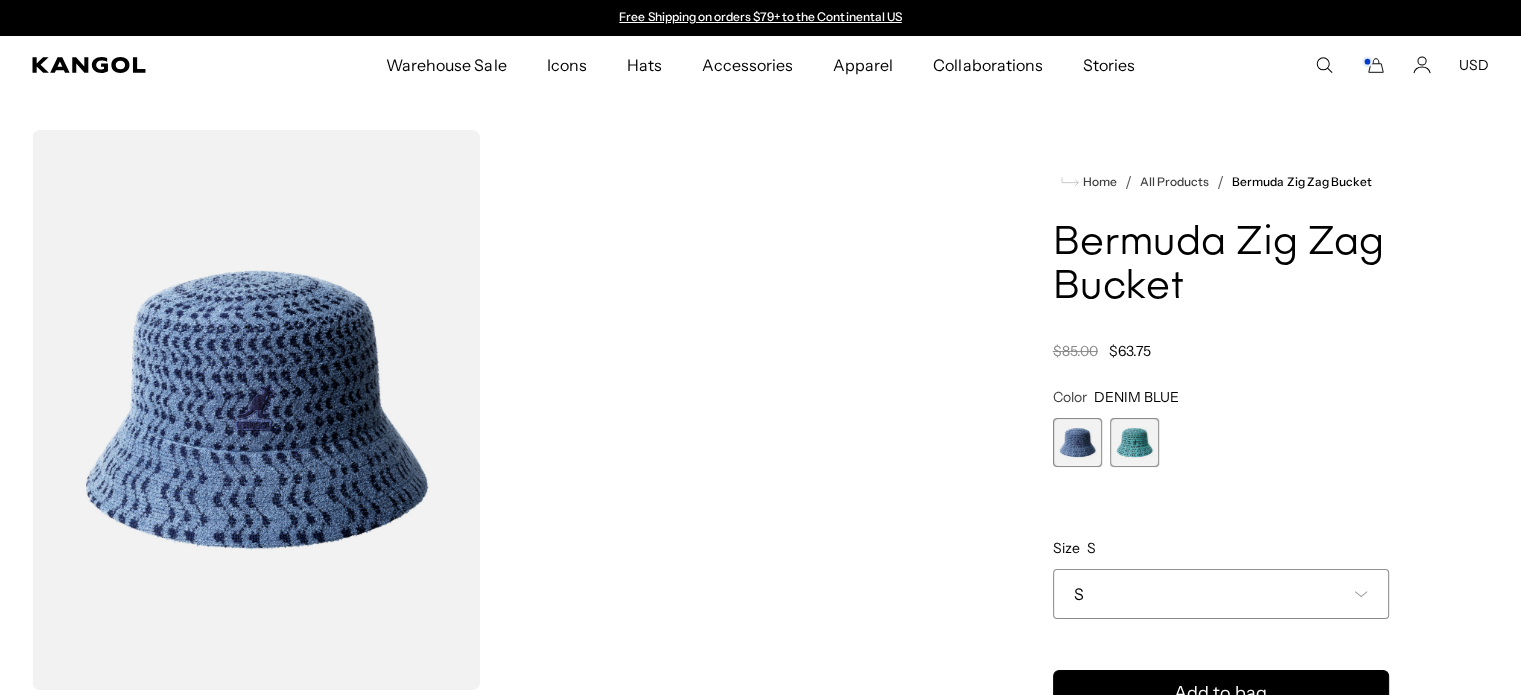click on "S" at bounding box center (1221, 594) 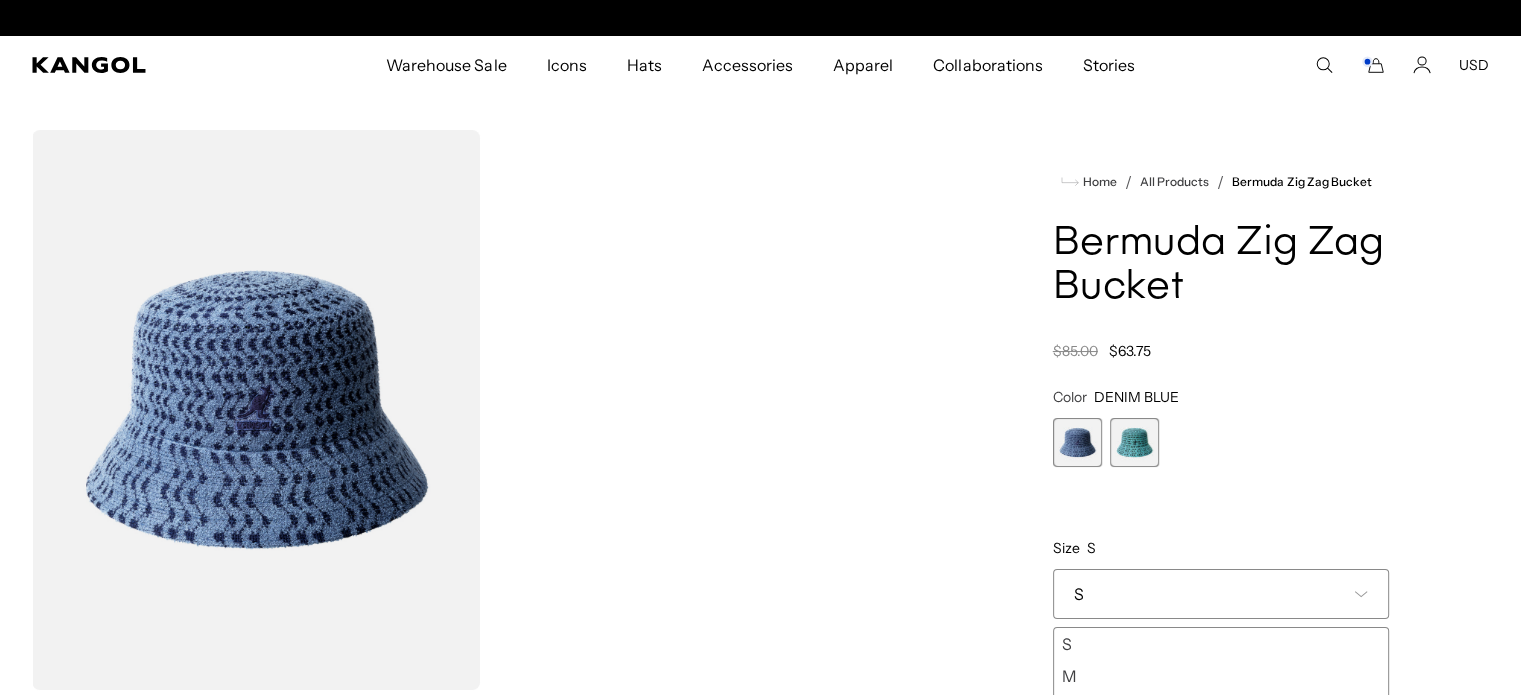 scroll, scrollTop: 0, scrollLeft: 412, axis: horizontal 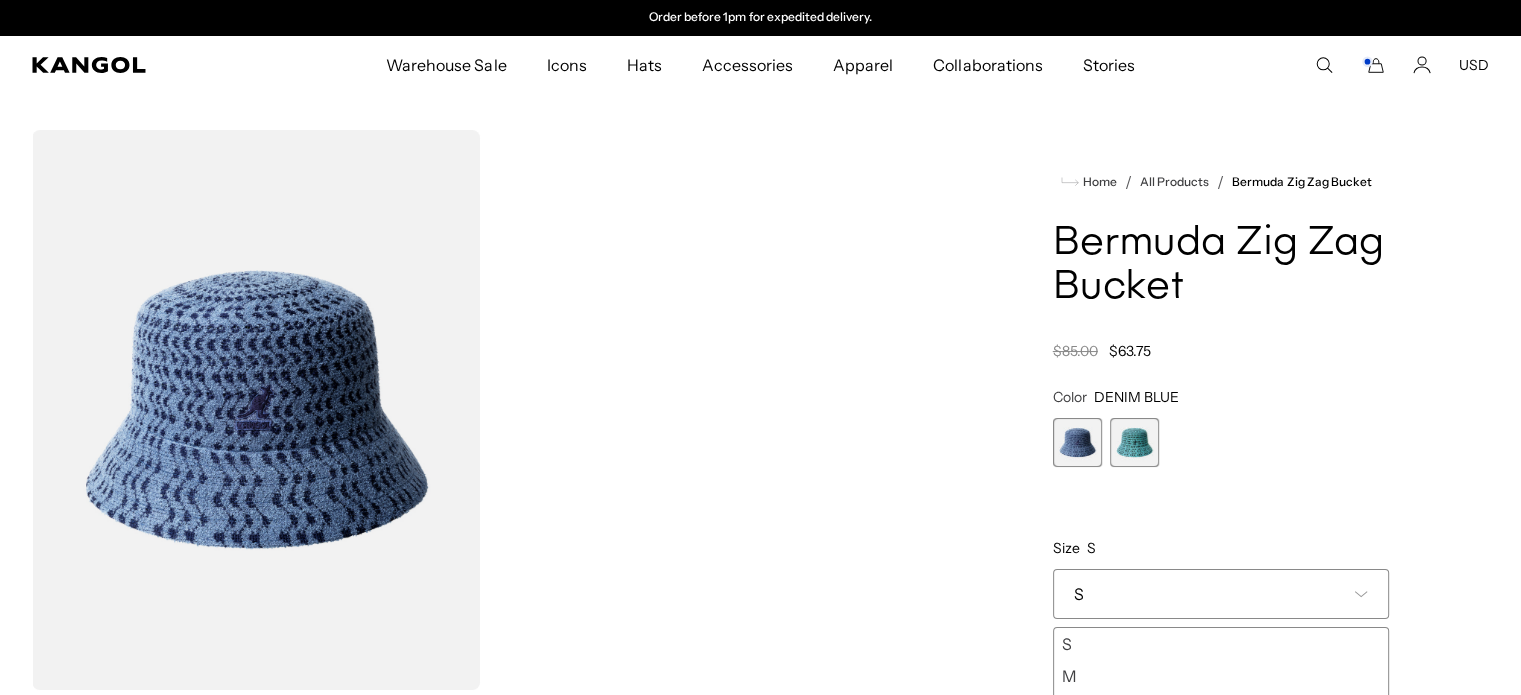 click on "M" at bounding box center (1221, 676) 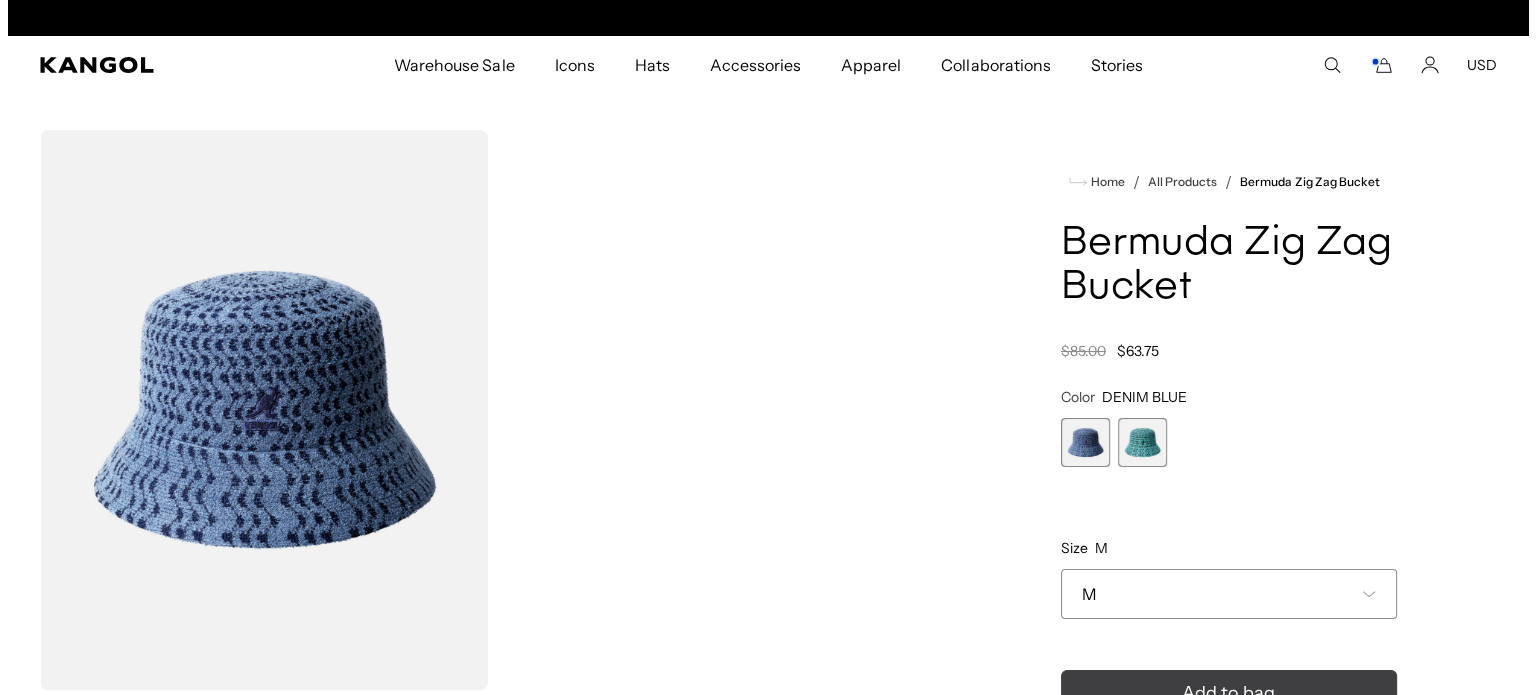 scroll, scrollTop: 0, scrollLeft: 0, axis: both 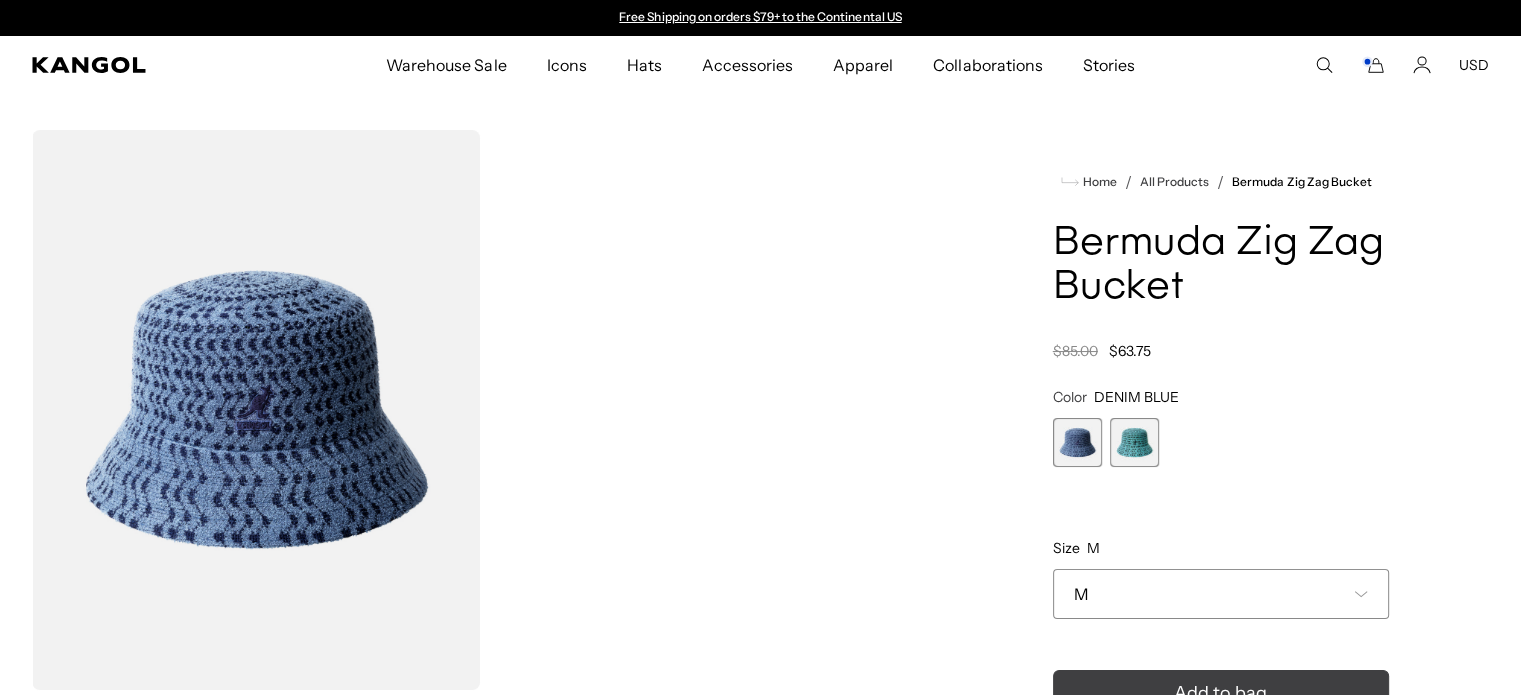 click on "Add to bag" at bounding box center [1220, 693] 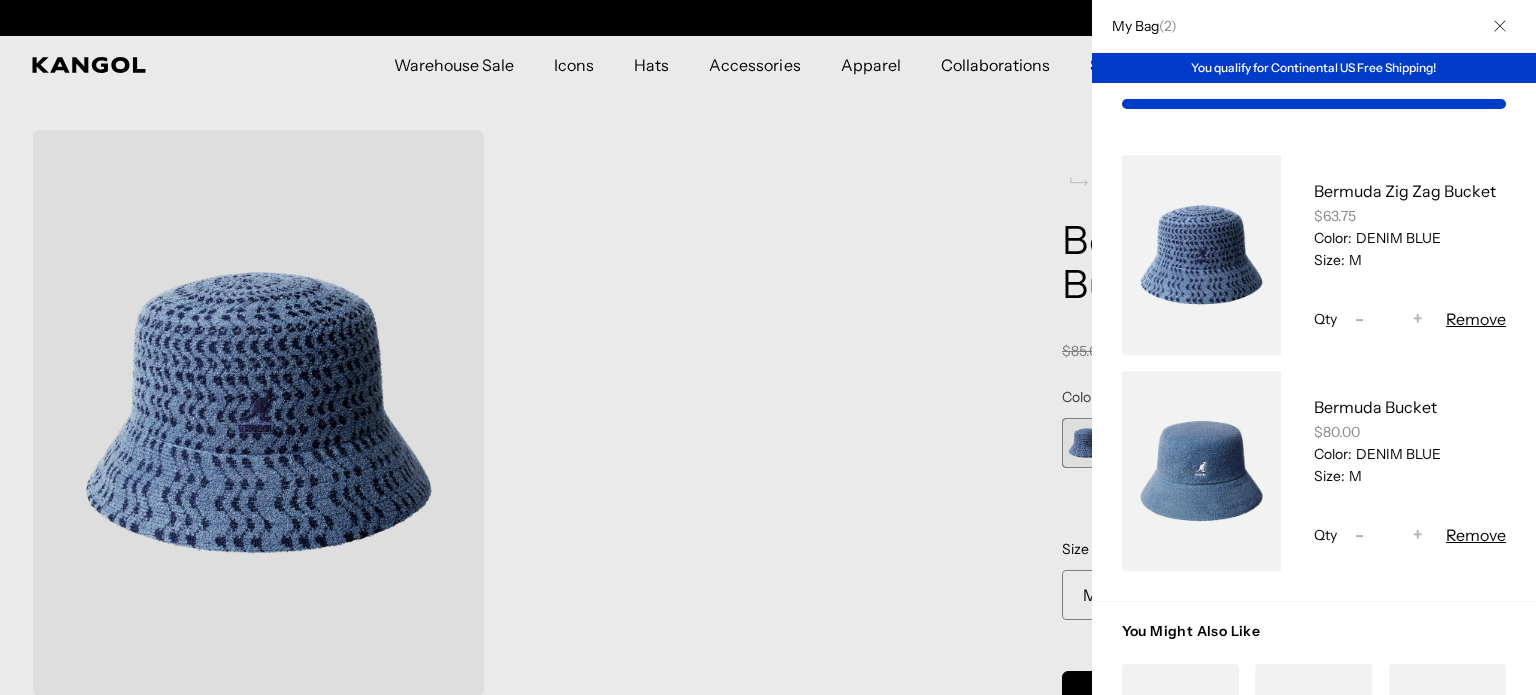 scroll, scrollTop: 0, scrollLeft: 412, axis: horizontal 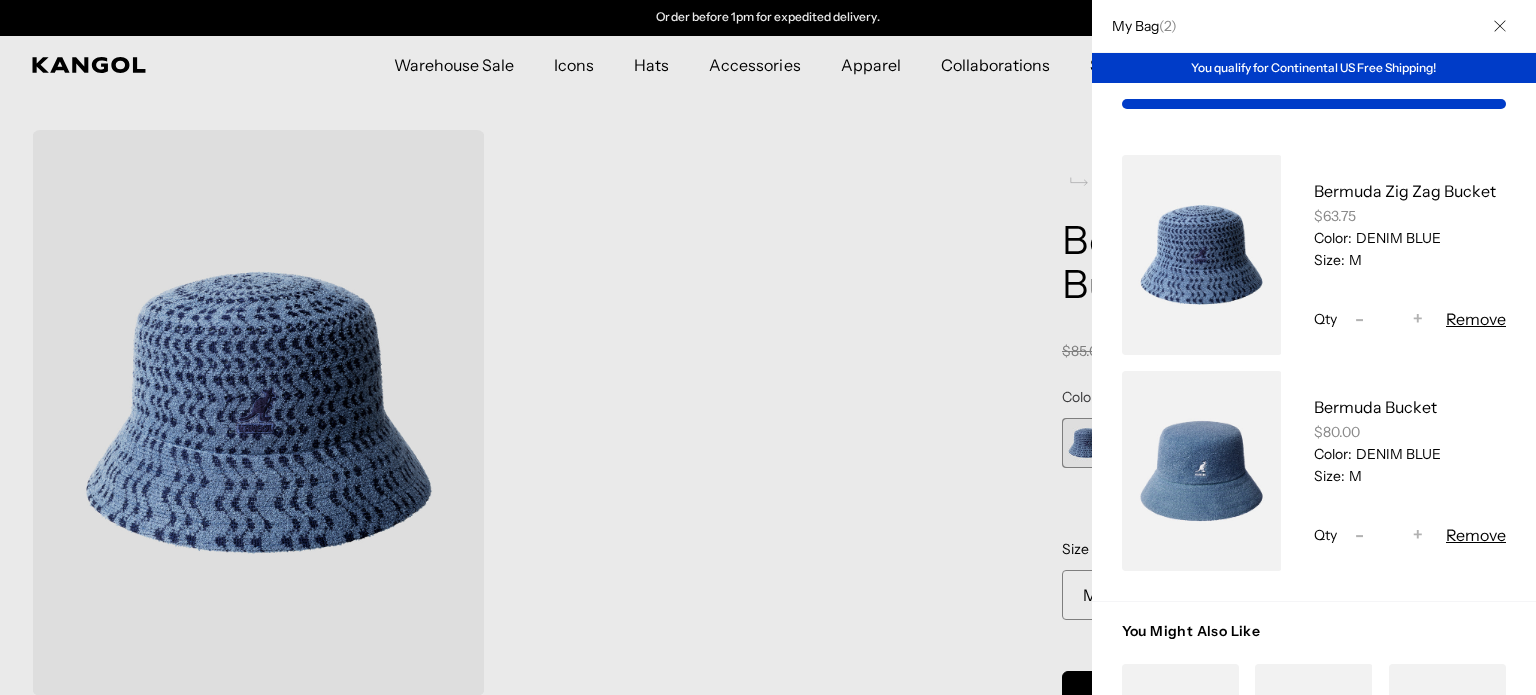 click on "Remove" at bounding box center [1476, 319] 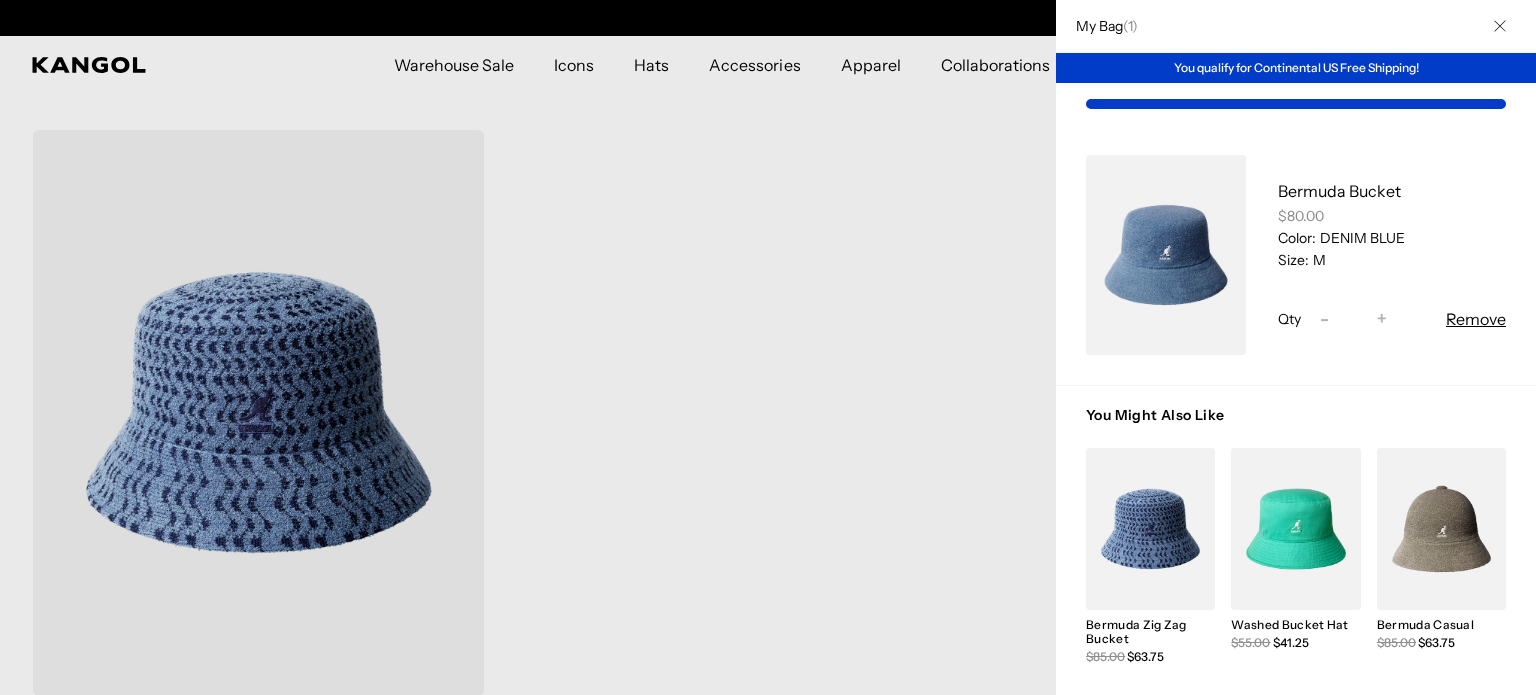 scroll, scrollTop: 0, scrollLeft: 412, axis: horizontal 